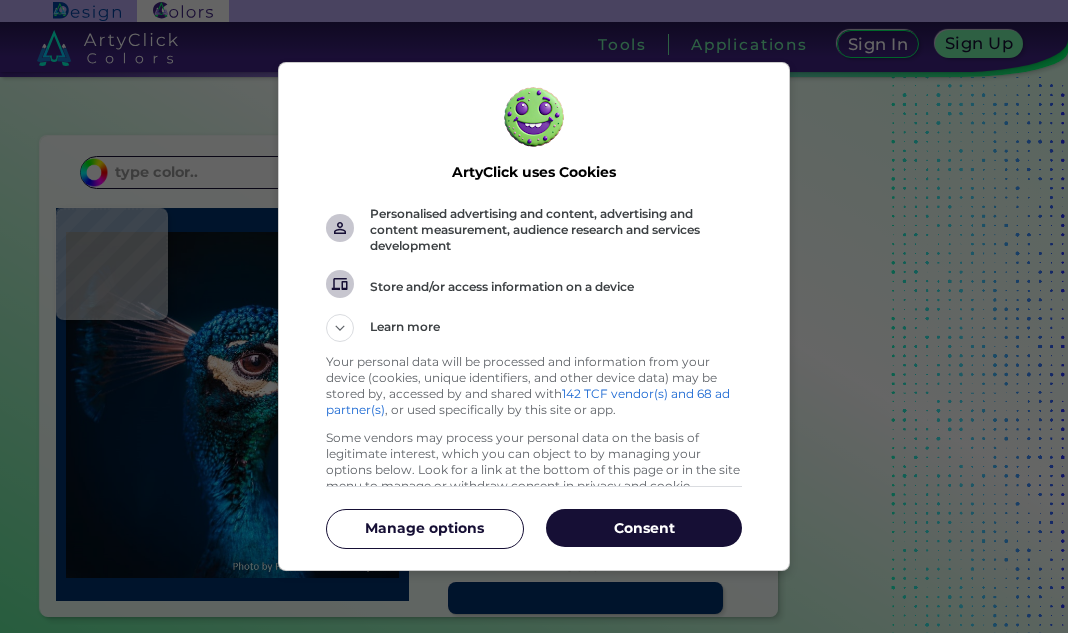 scroll, scrollTop: 0, scrollLeft: 0, axis: both 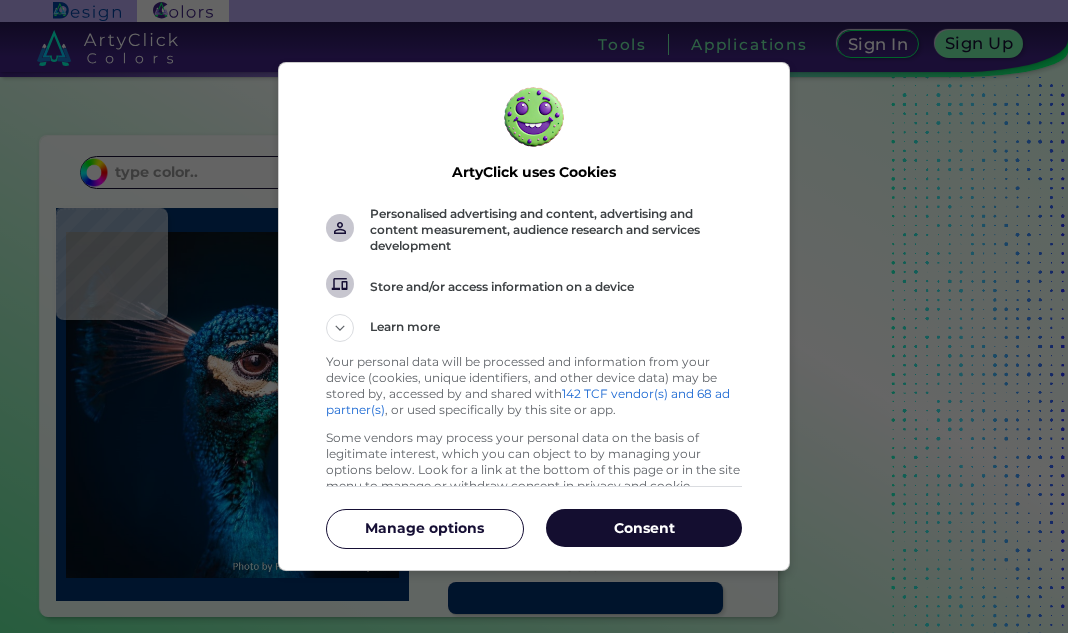 click on "Consent" at bounding box center [644, 528] 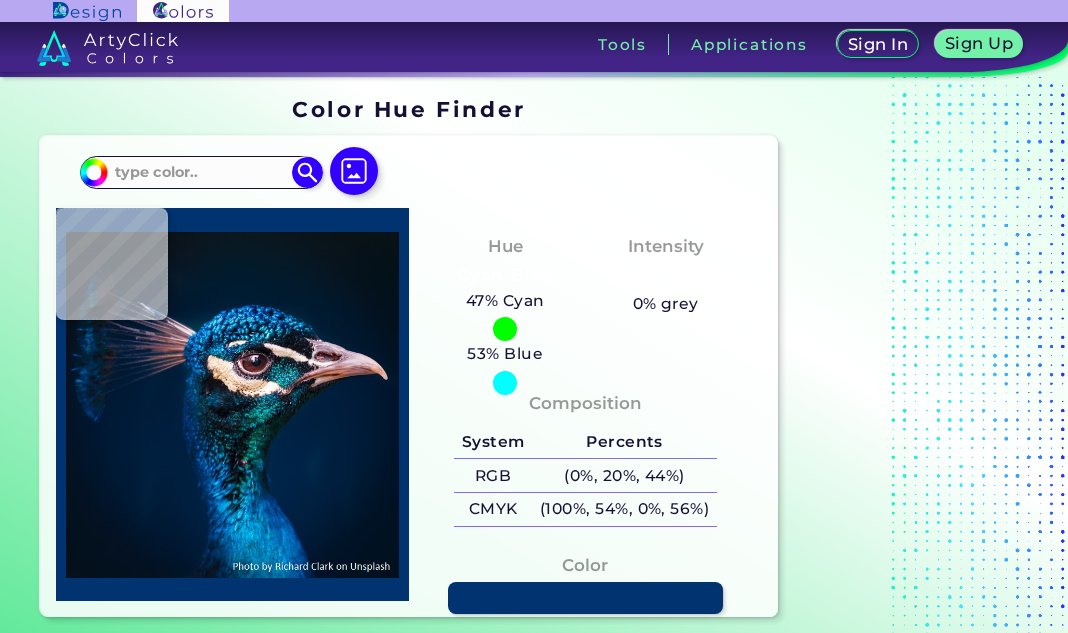 type on "#001832" 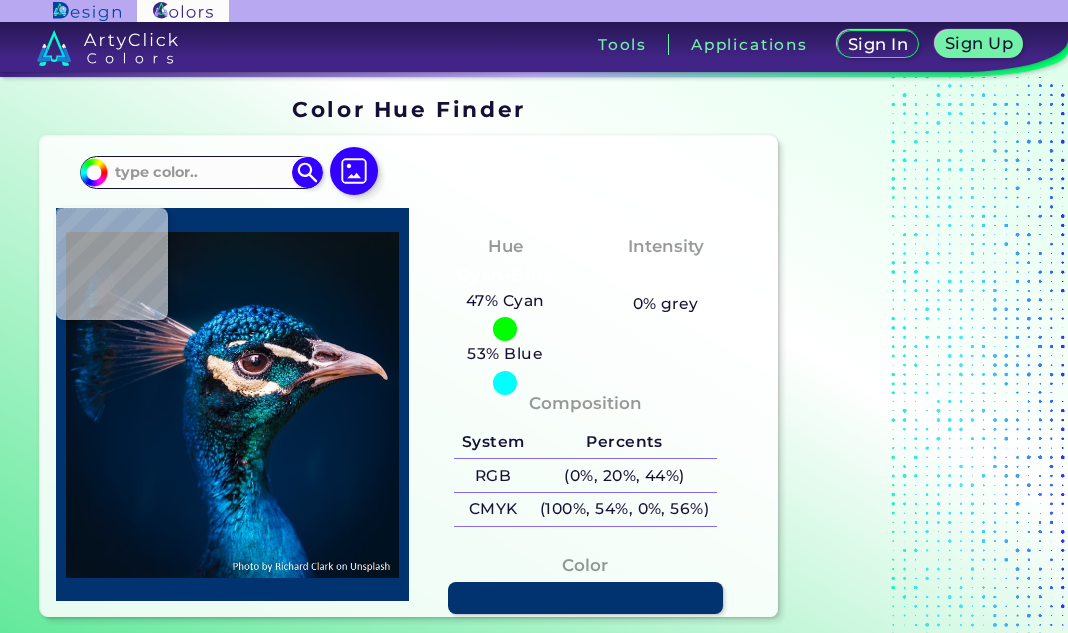 type on "#001832" 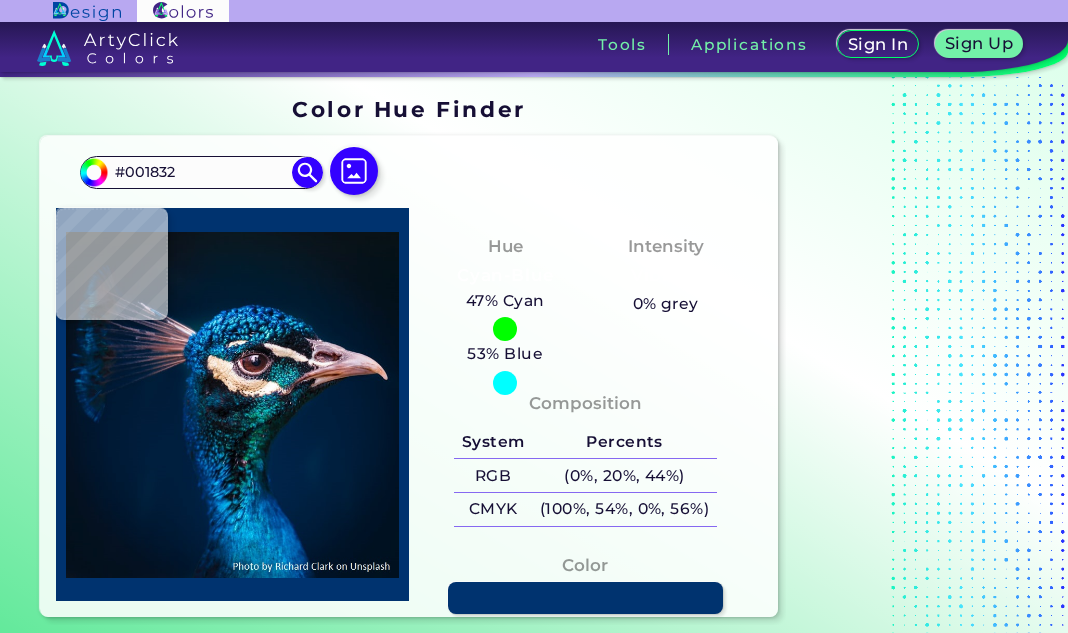type on "#012446" 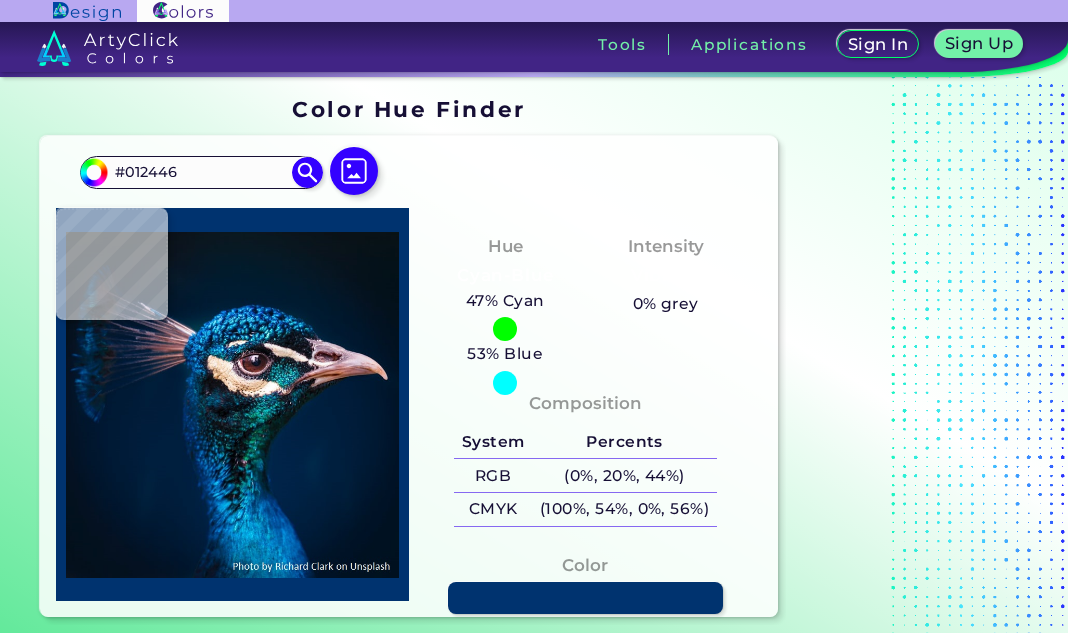 type on "#012d4e" 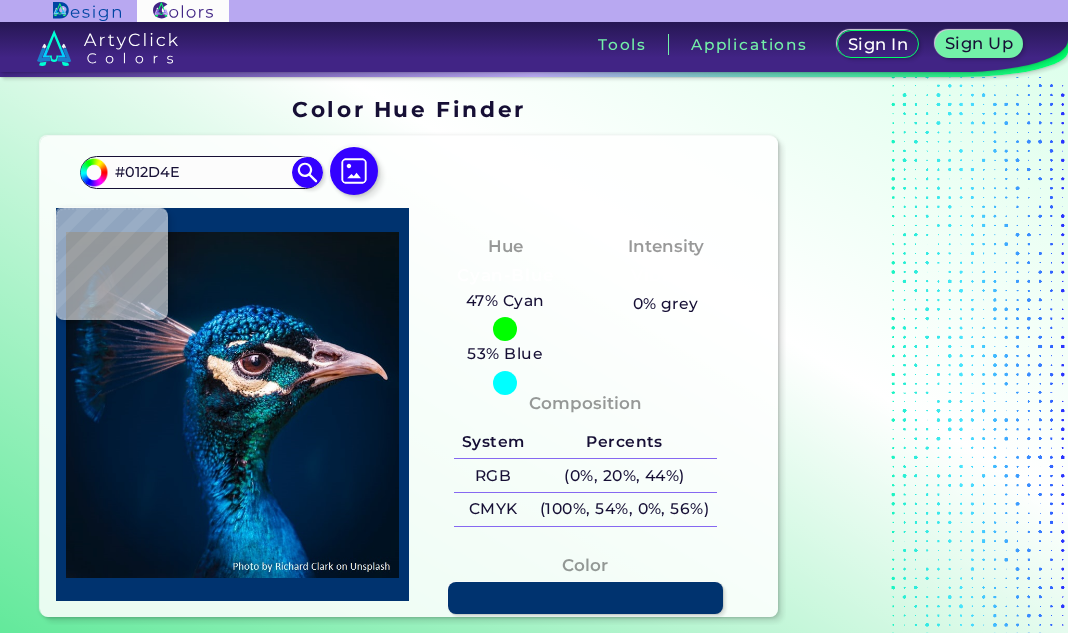 type on "#075ea6" 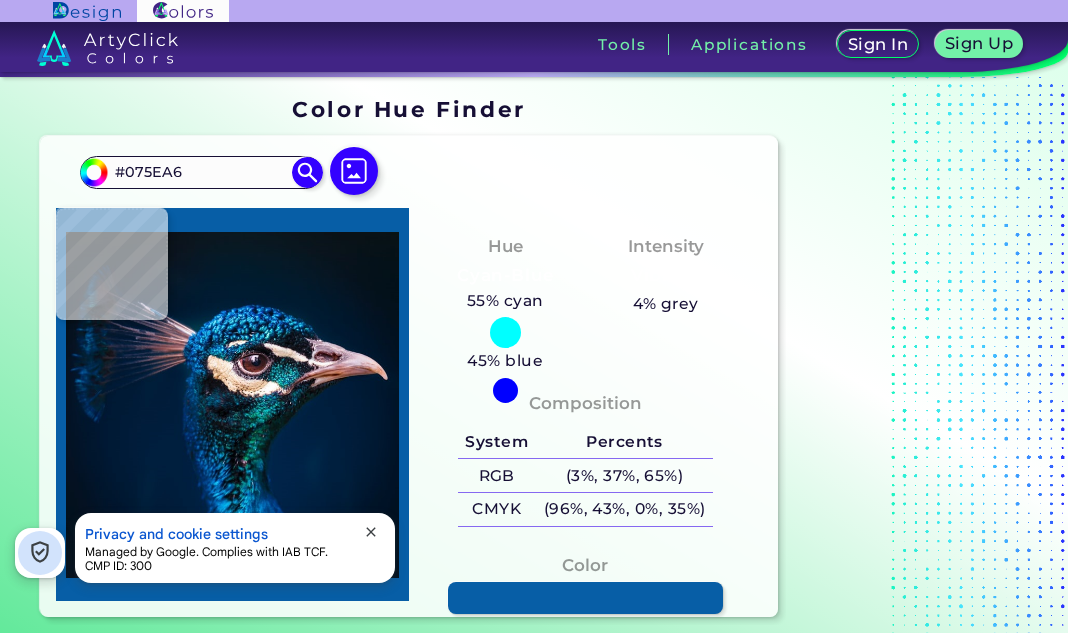 type on "#026ab0" 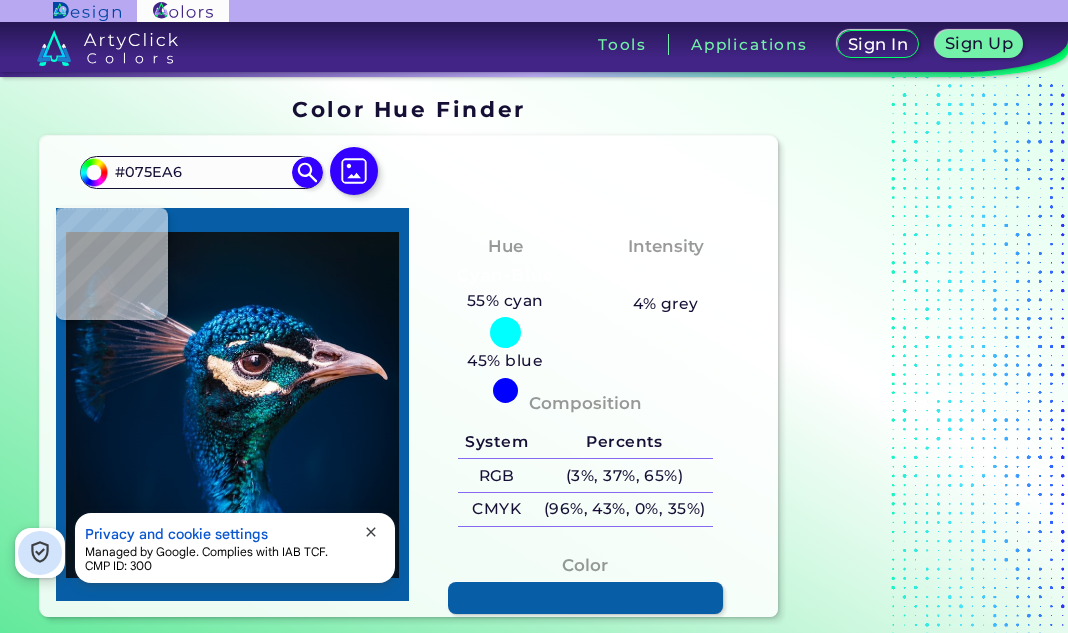 type on "#026AB0" 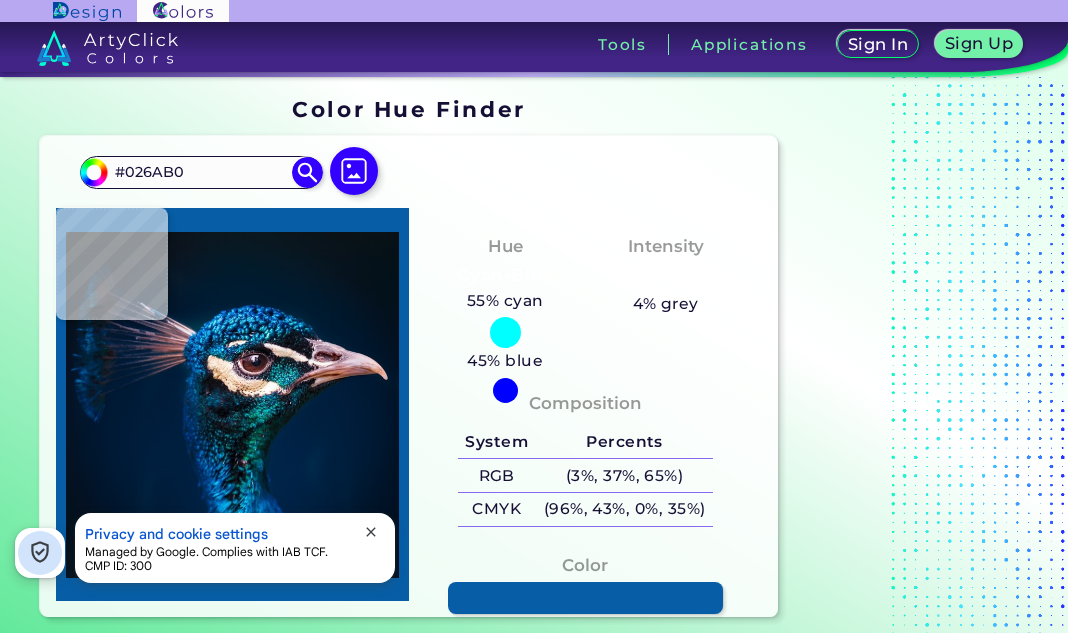 type on "#0071b7" 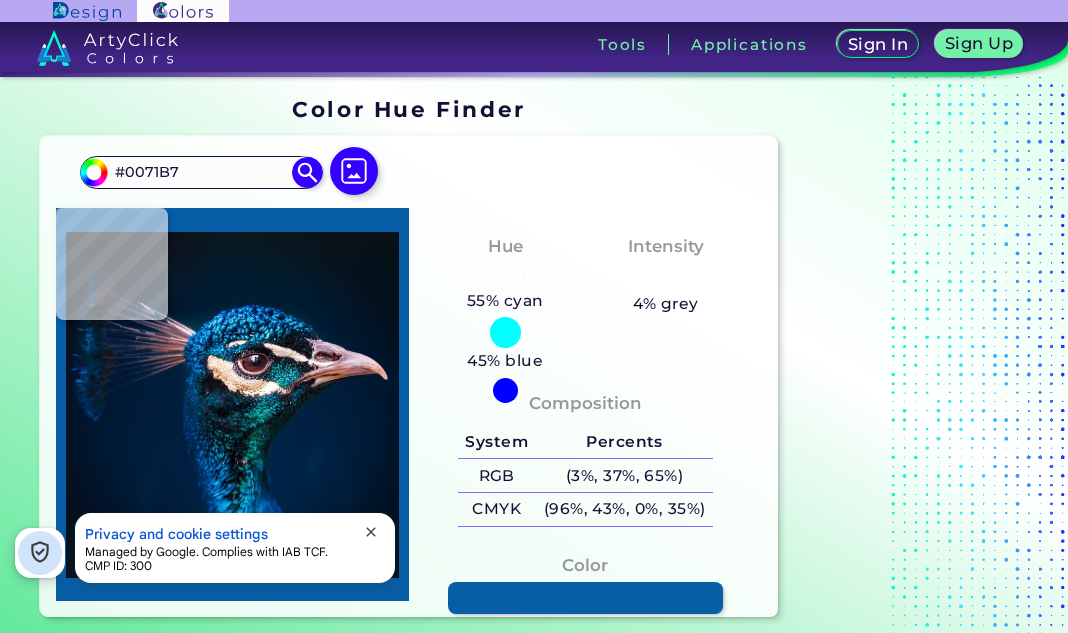 type on "#0066ae" 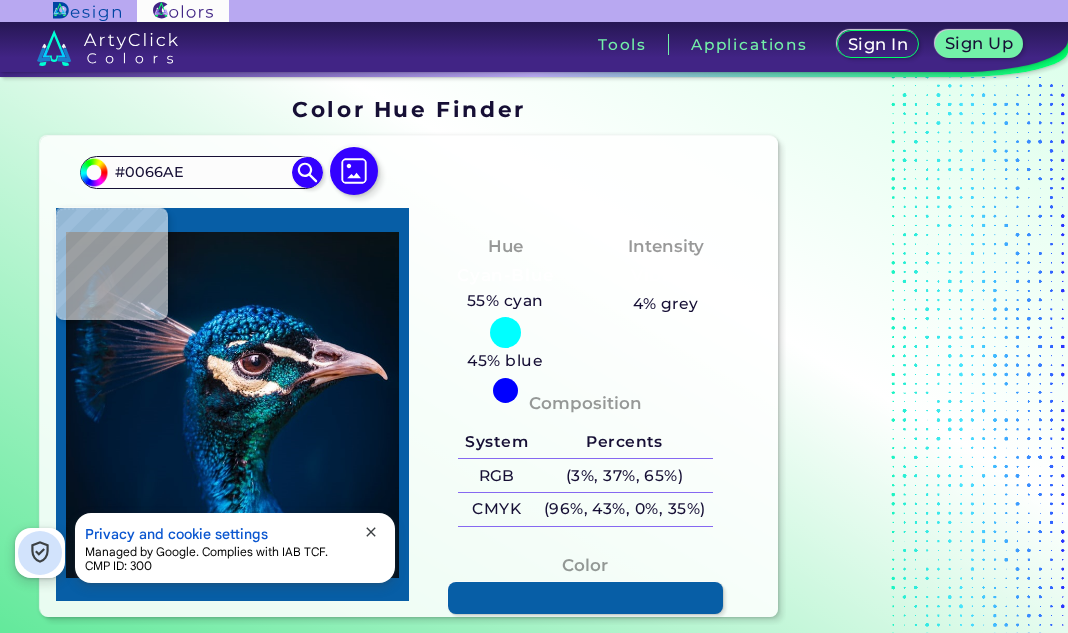 type on "#035da8" 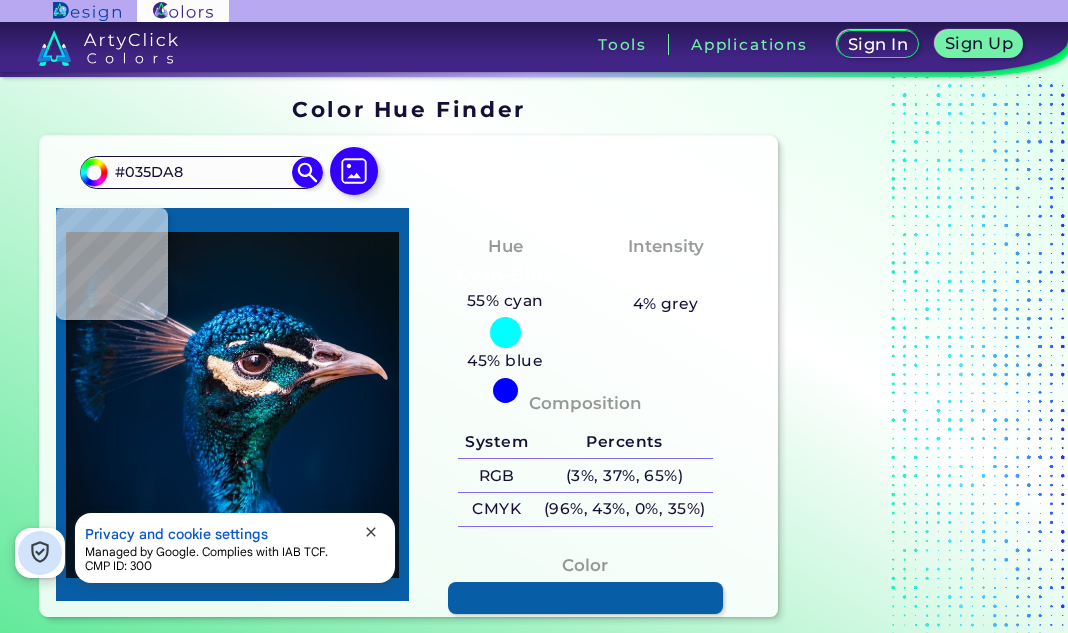 type on "#00549c" 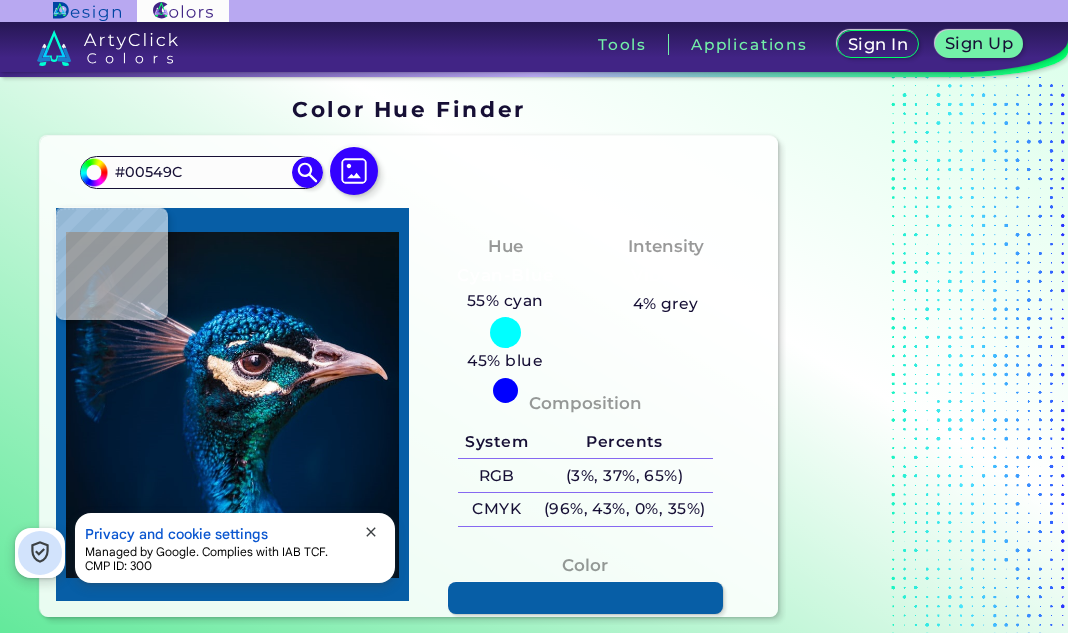 type on "#044f93" 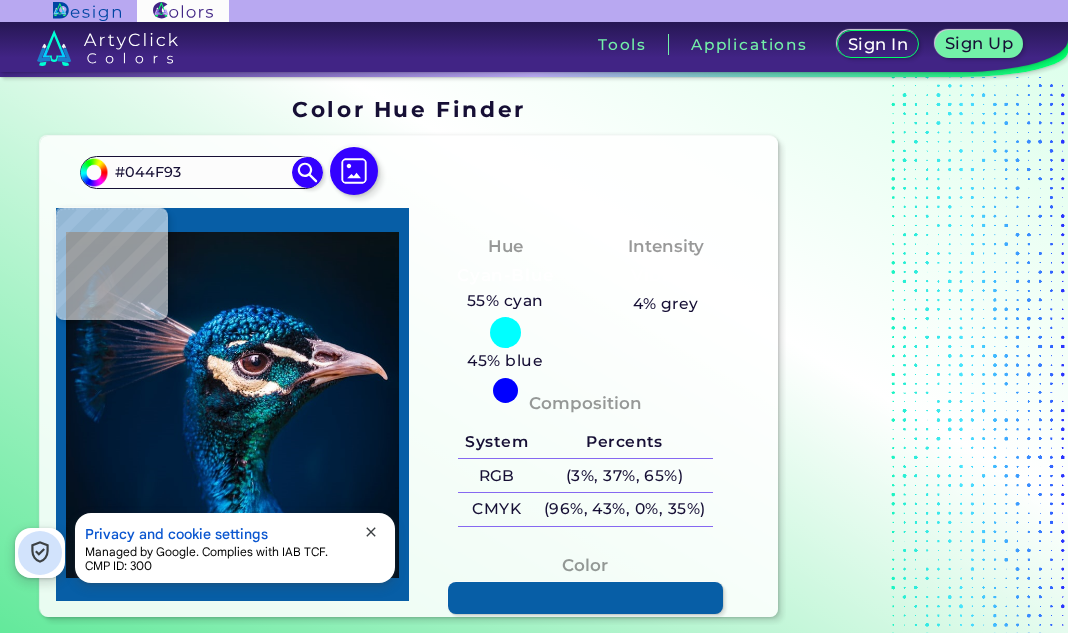 type on "#06539b" 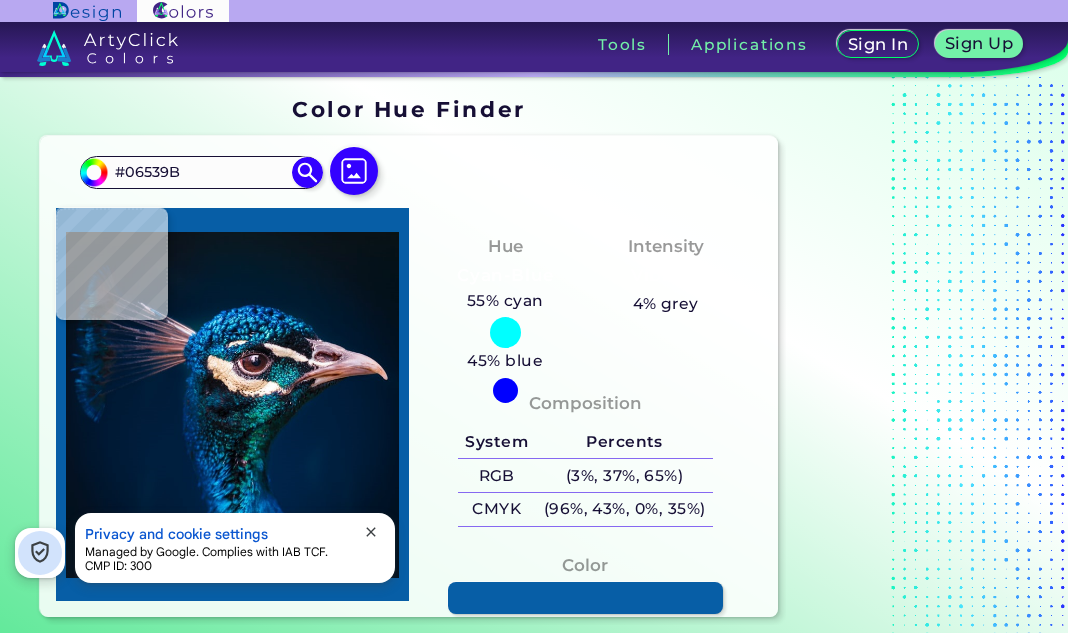 type on "#00569e" 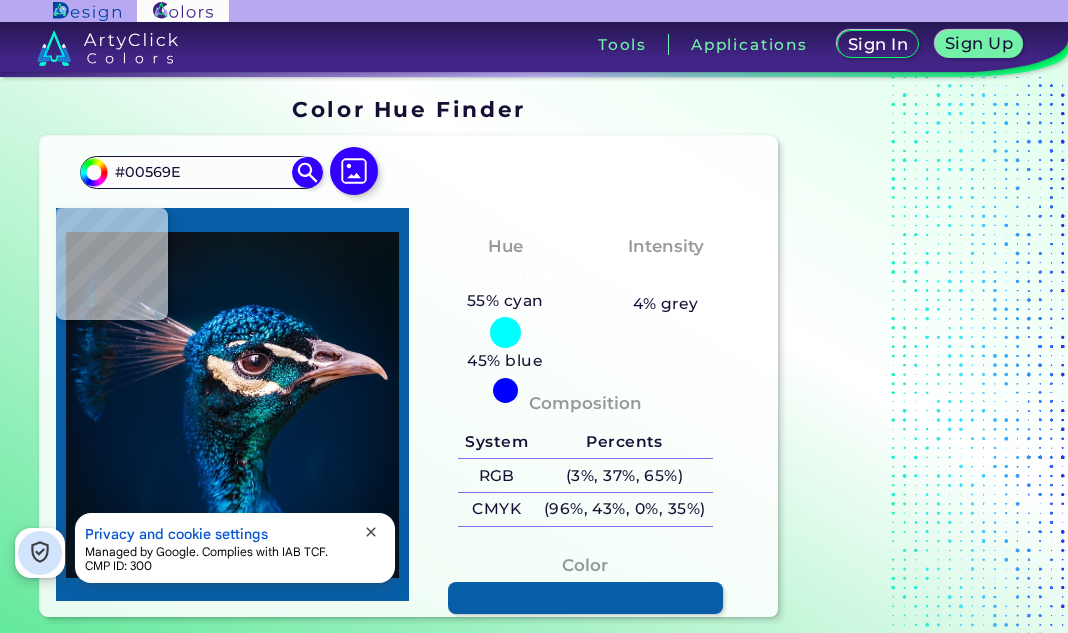 type on "#02569d" 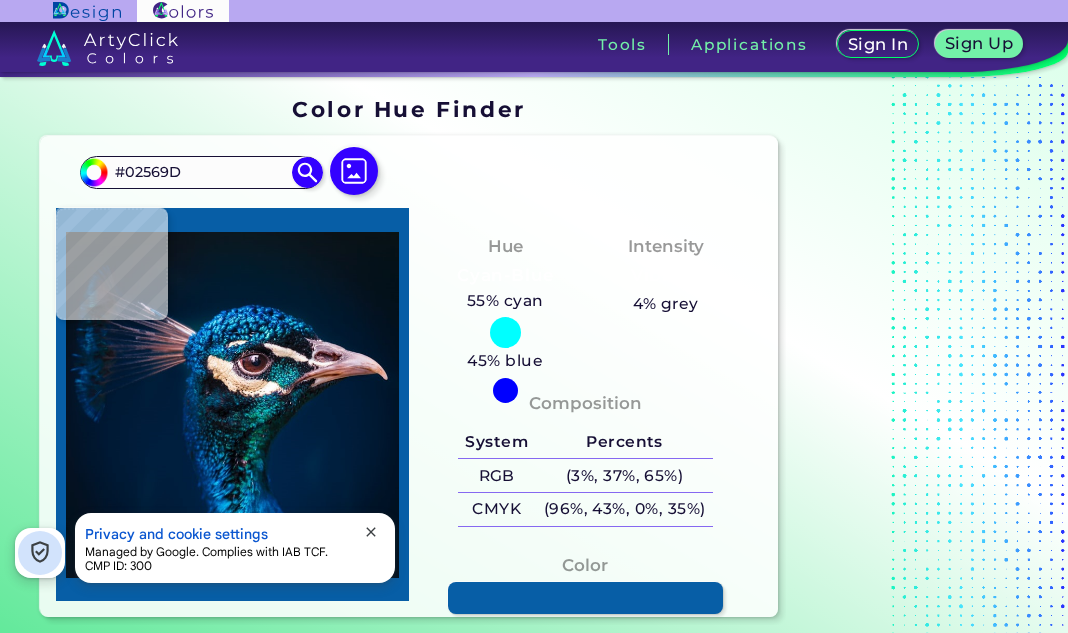 type on "#022c53" 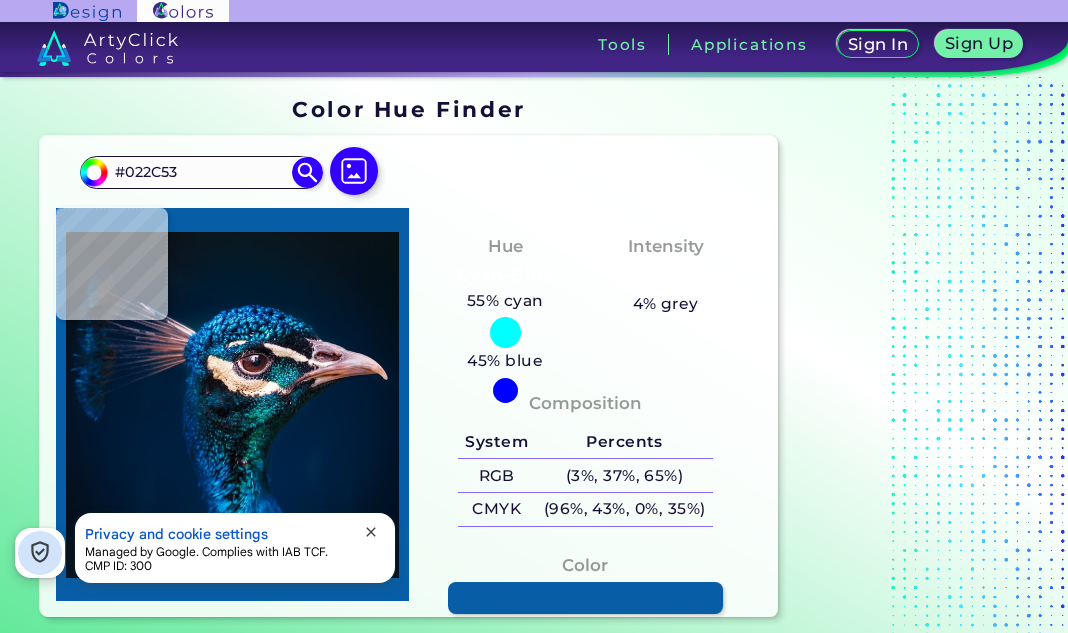 type on "#032744" 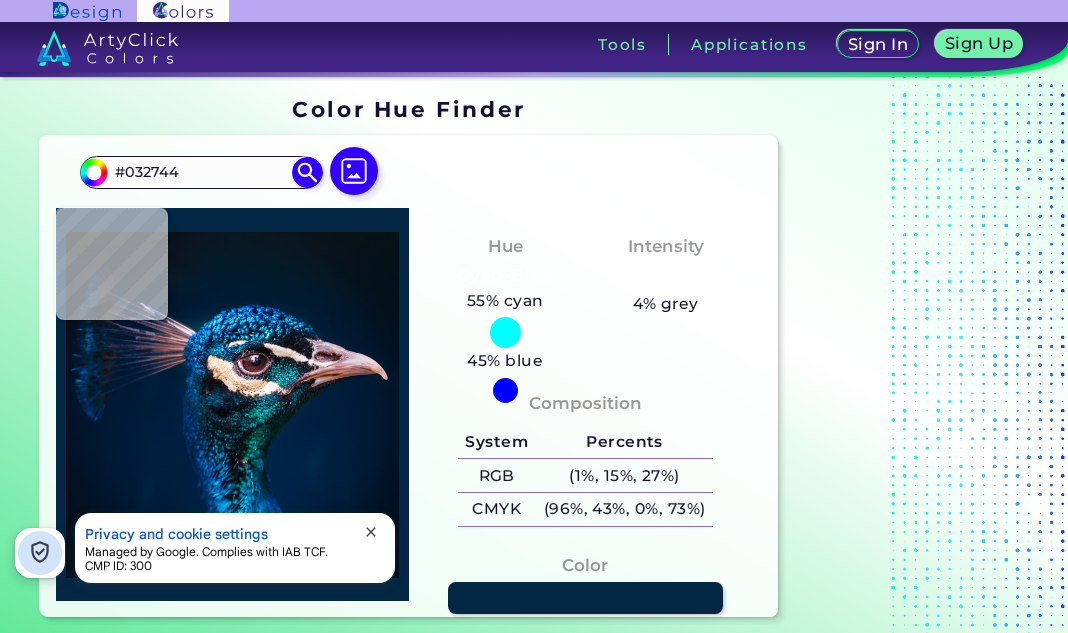 type on "#00254e" 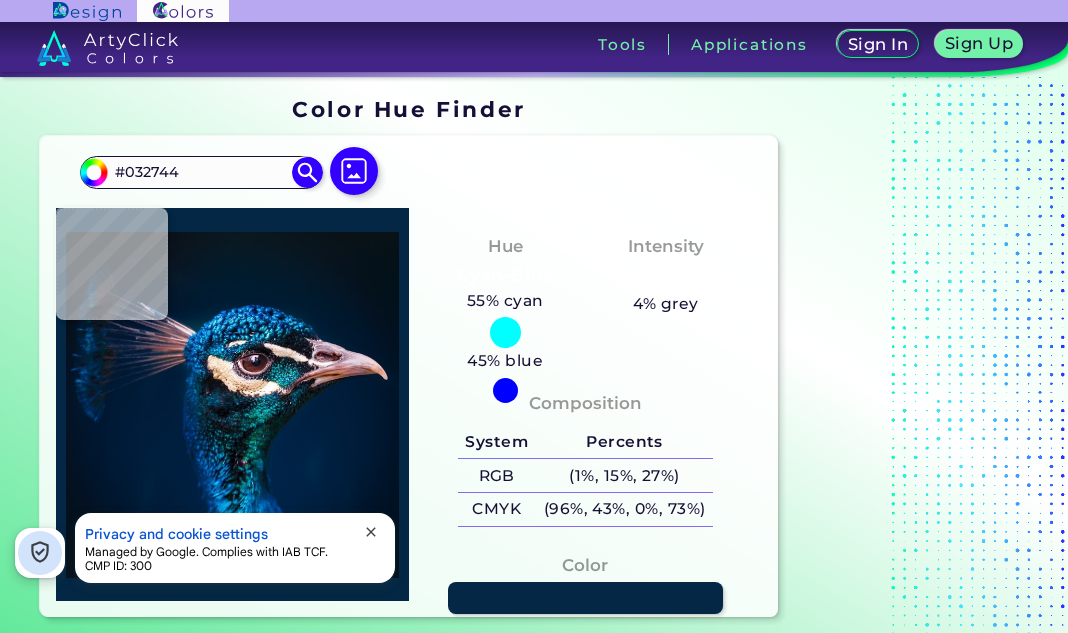 type on "#00254E" 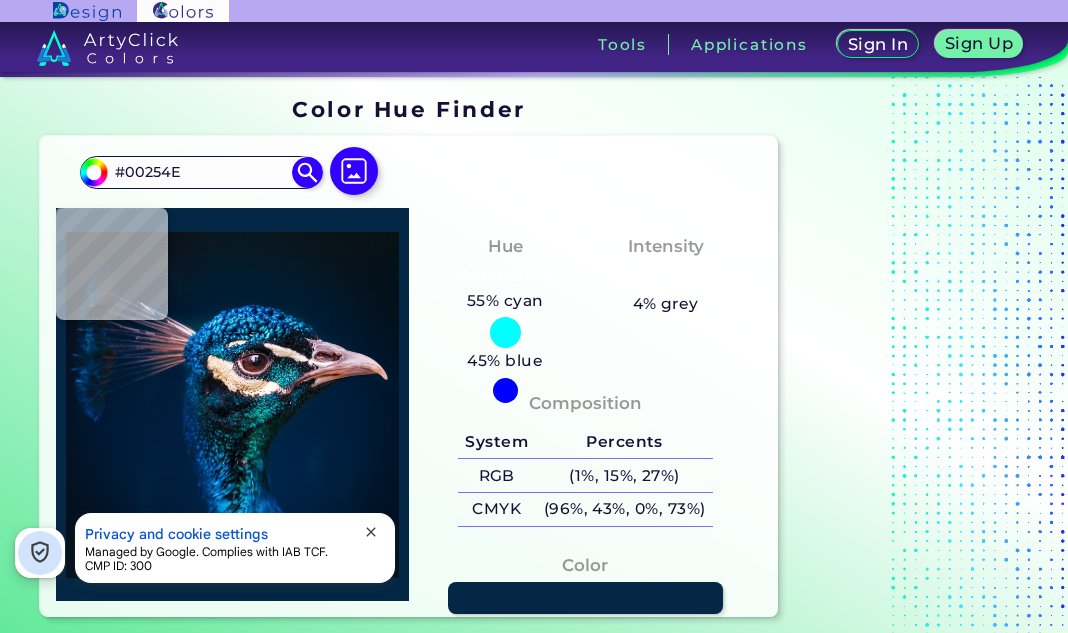 type on "#002650" 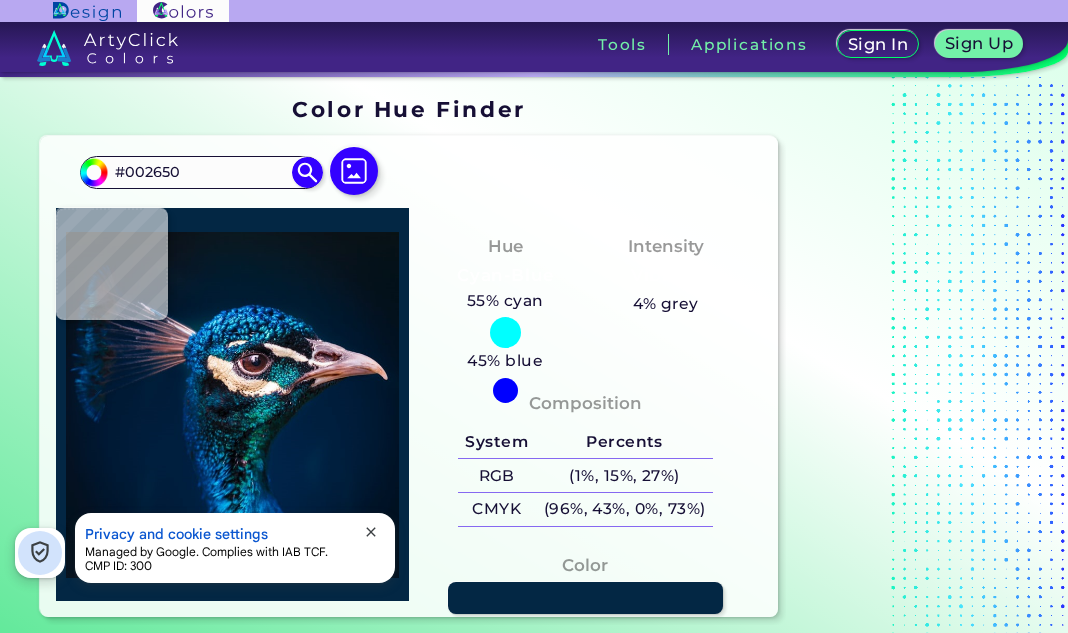 type on "#01244a" 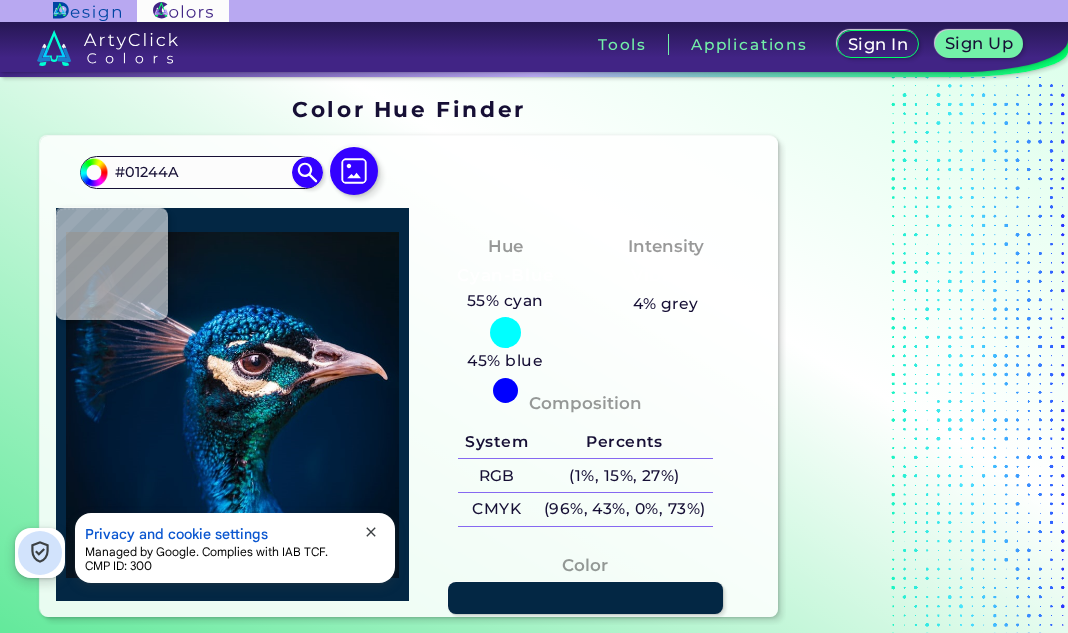 type on "#02244a" 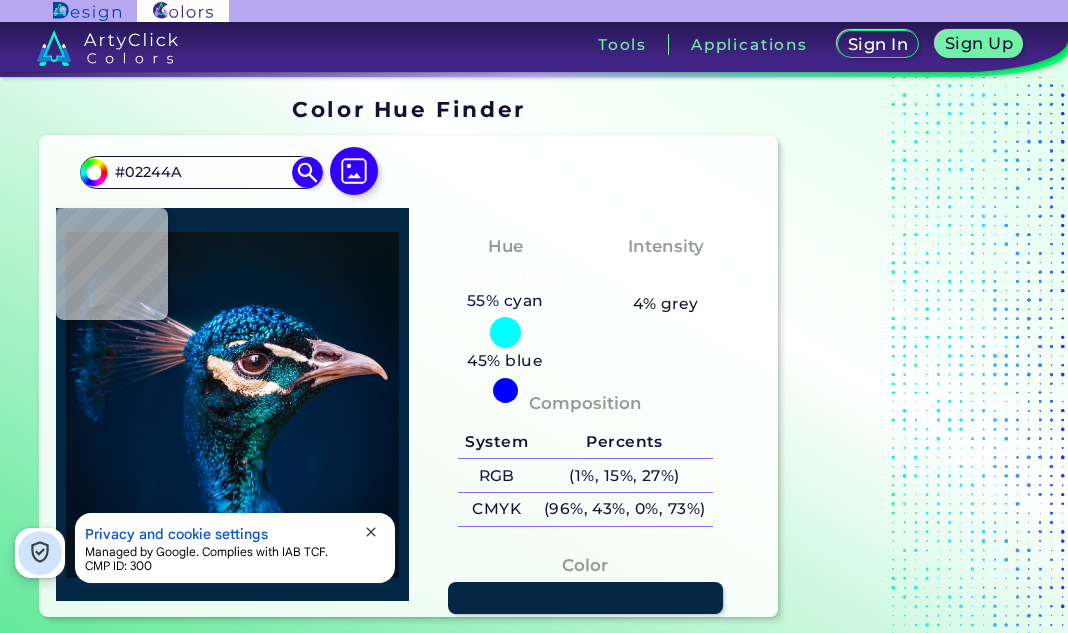 type on "#002348" 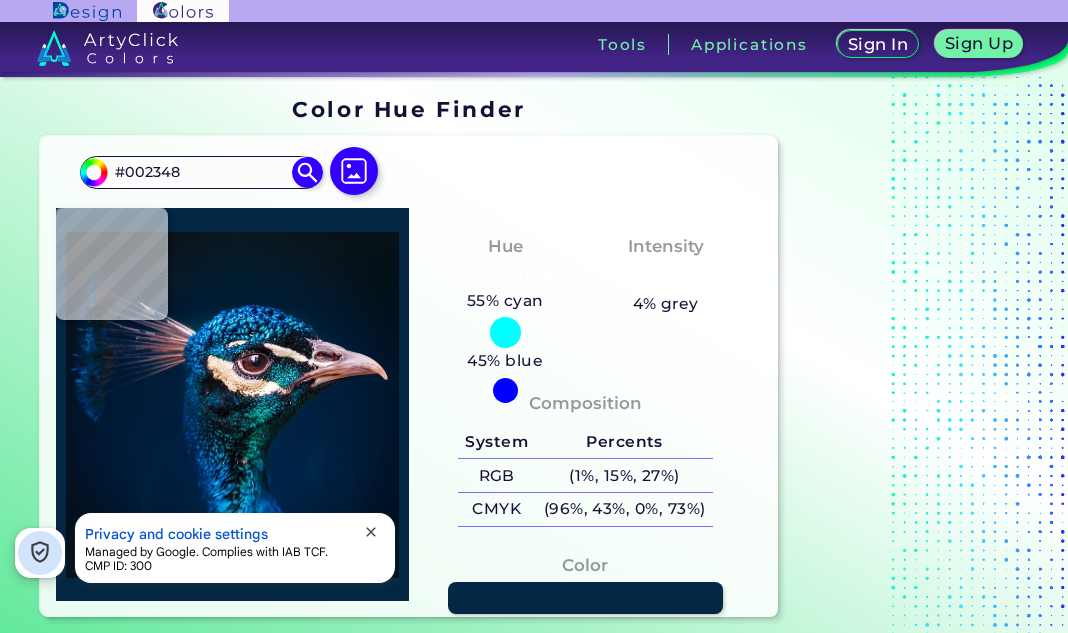 type on "#002448" 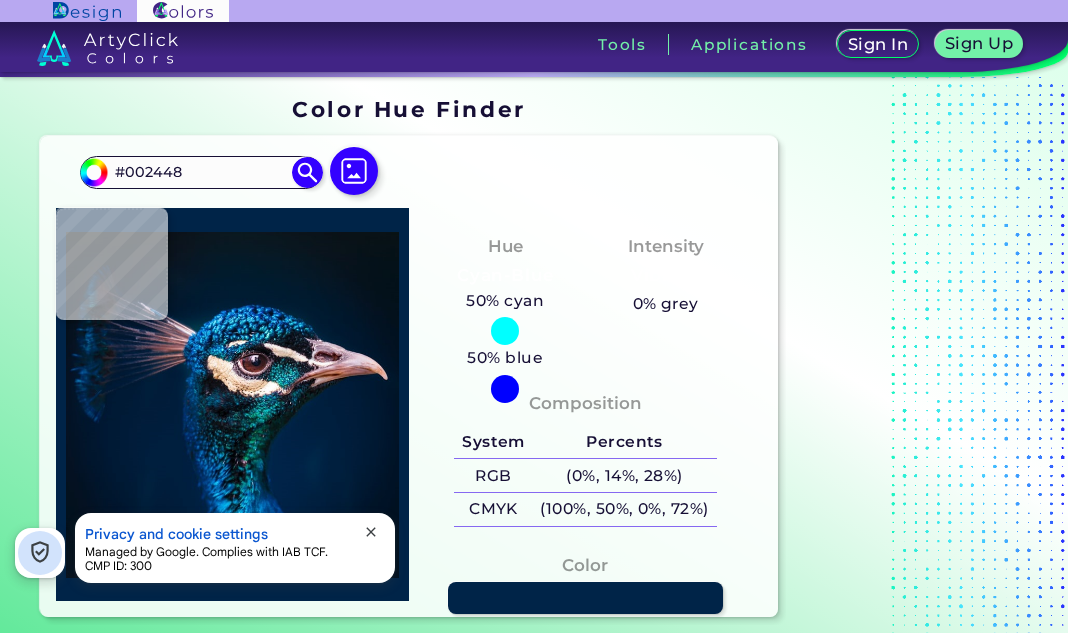type on "#012348" 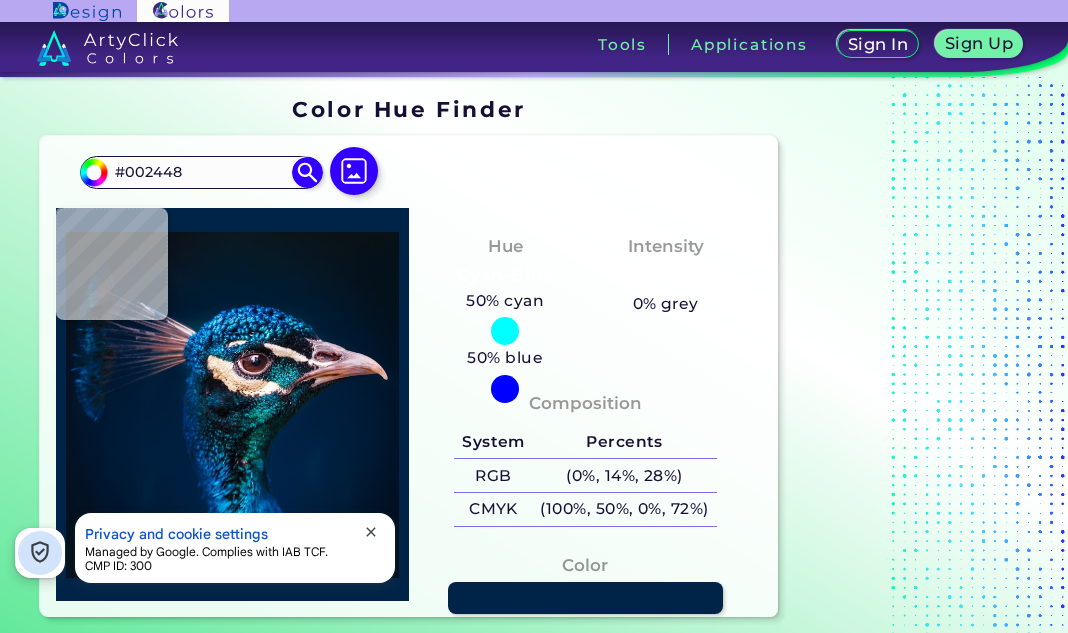 type on "#012348" 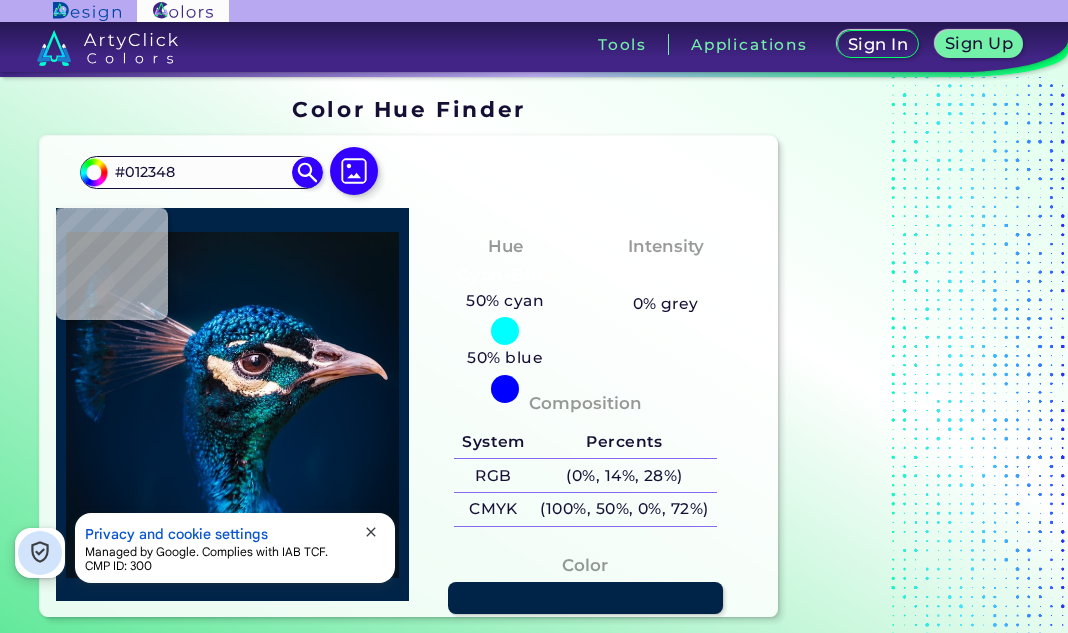 type on "#012349" 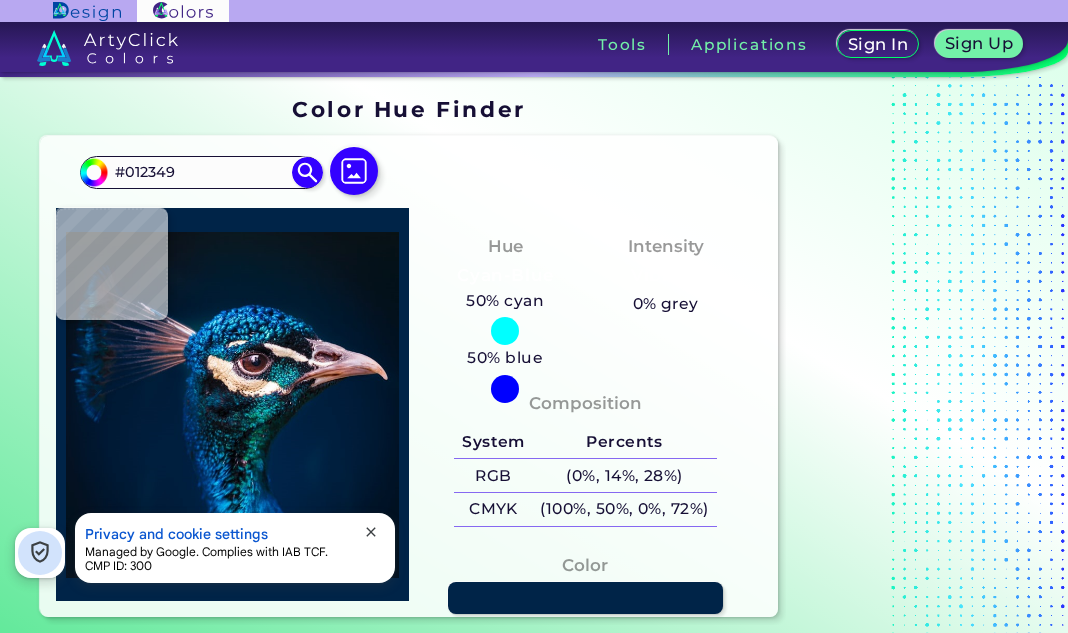 type on "#012346" 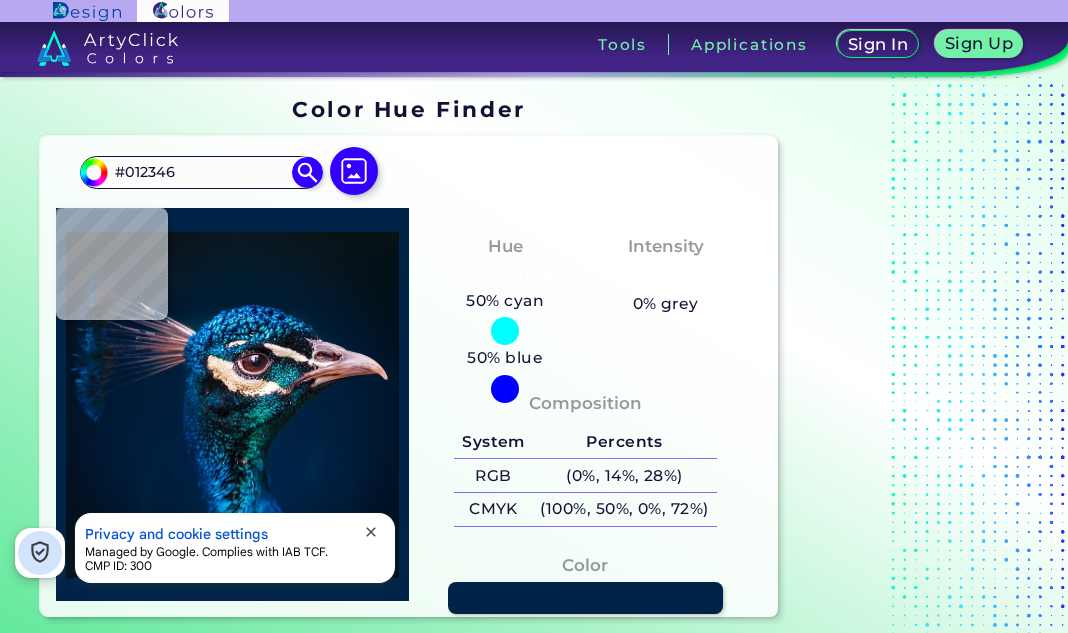 type on "#012449" 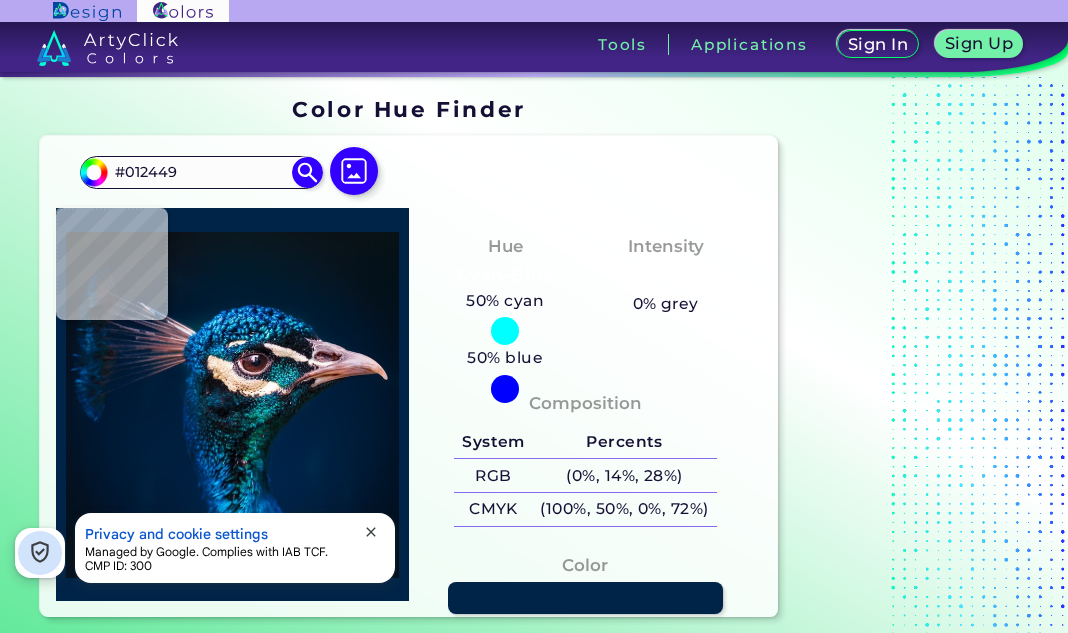 type on "#01244a" 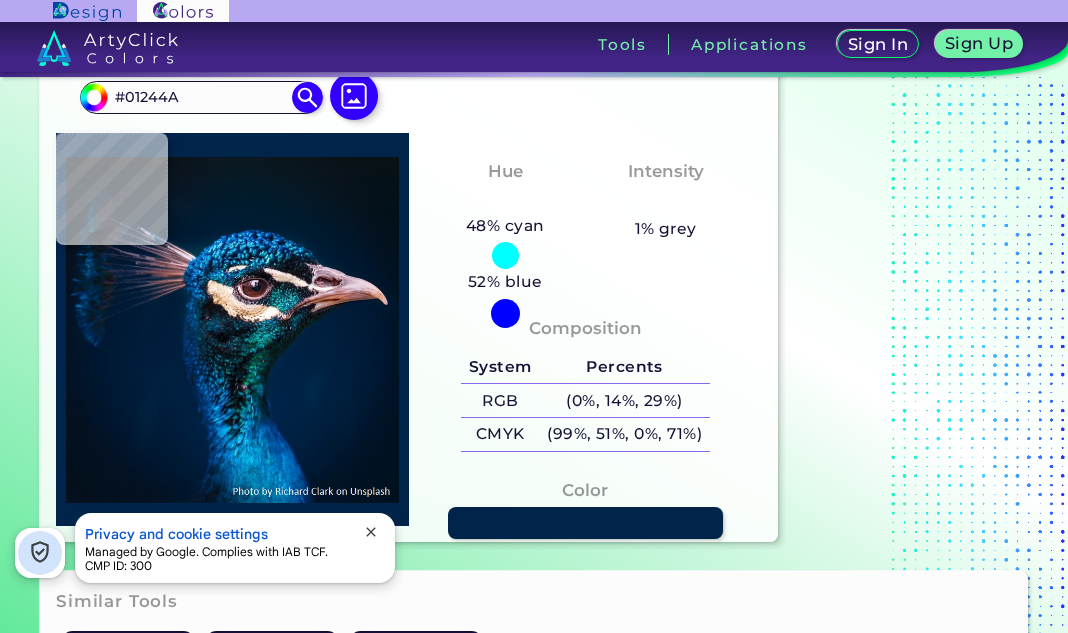 scroll, scrollTop: 78, scrollLeft: 0, axis: vertical 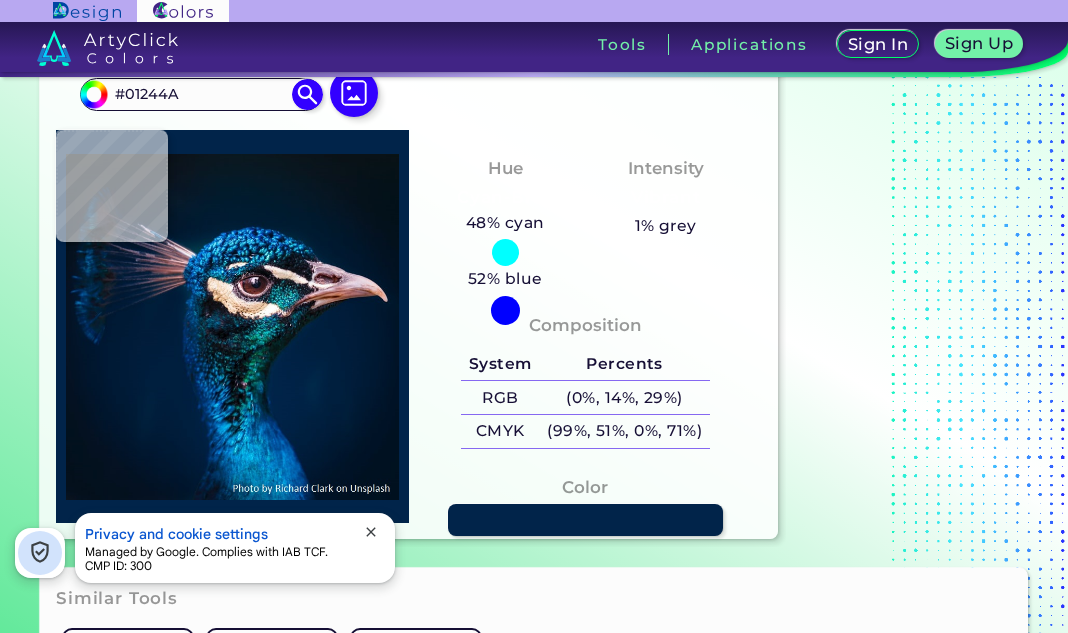 type on "#024187" 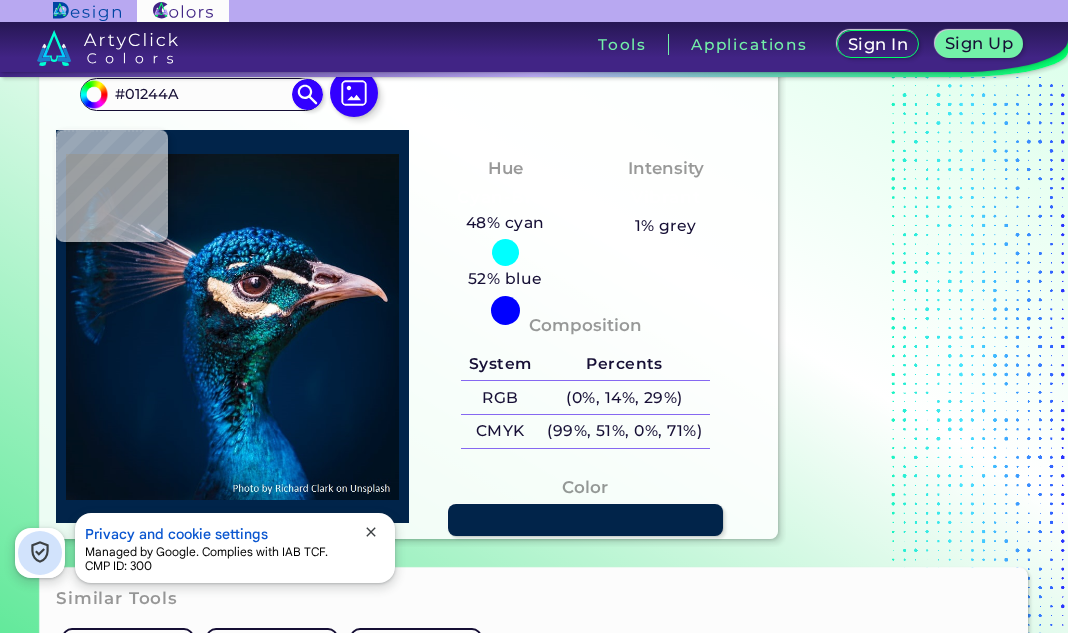 type on "#024187" 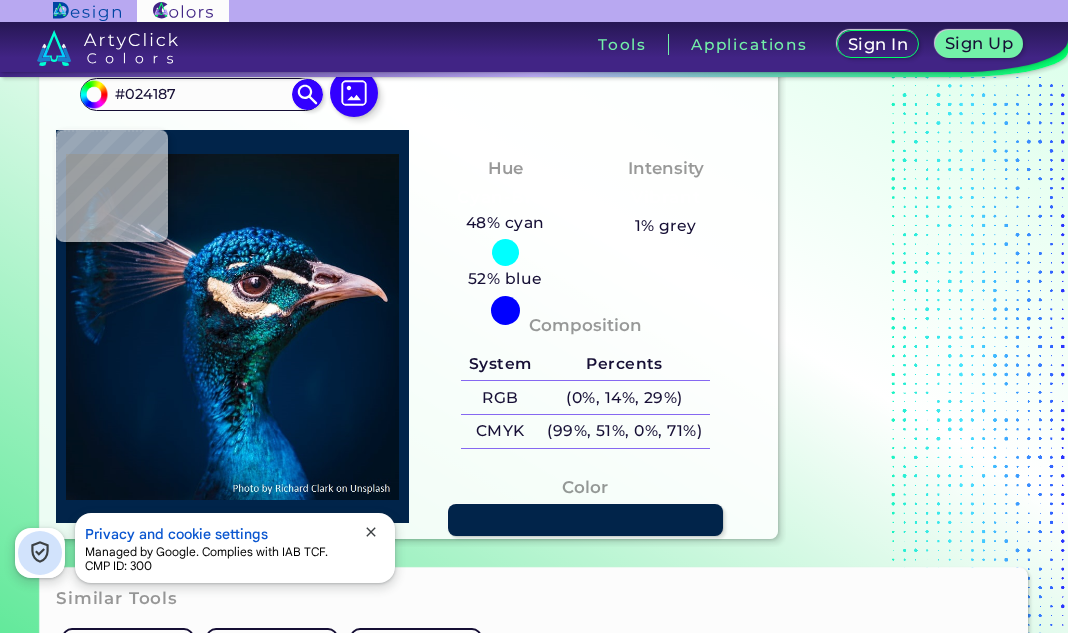 type on "#003471" 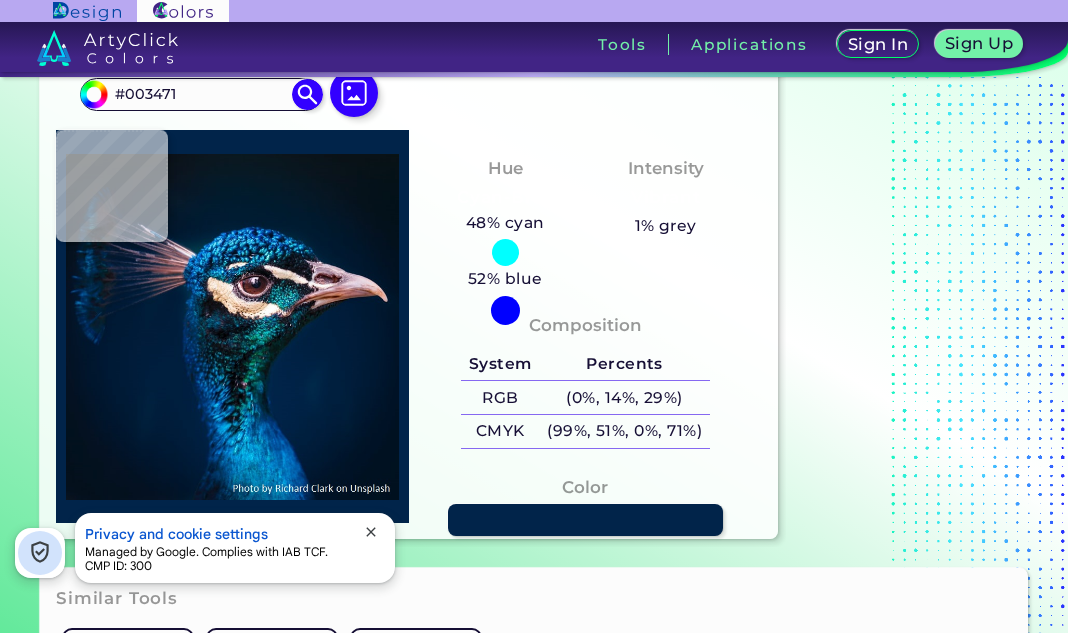 type on "#001b36" 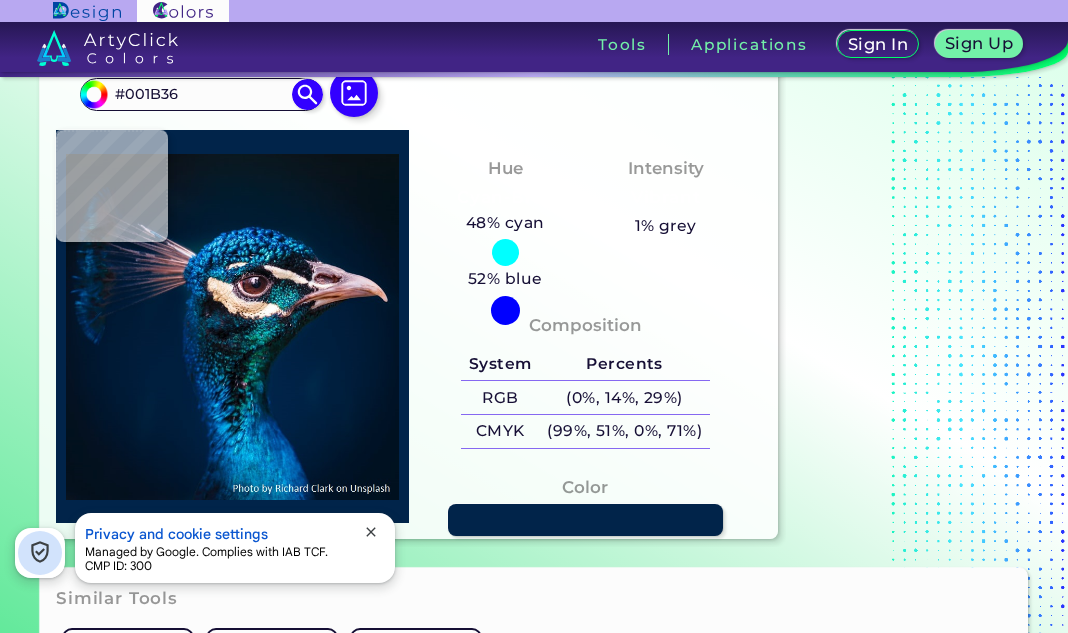 type on "#001123" 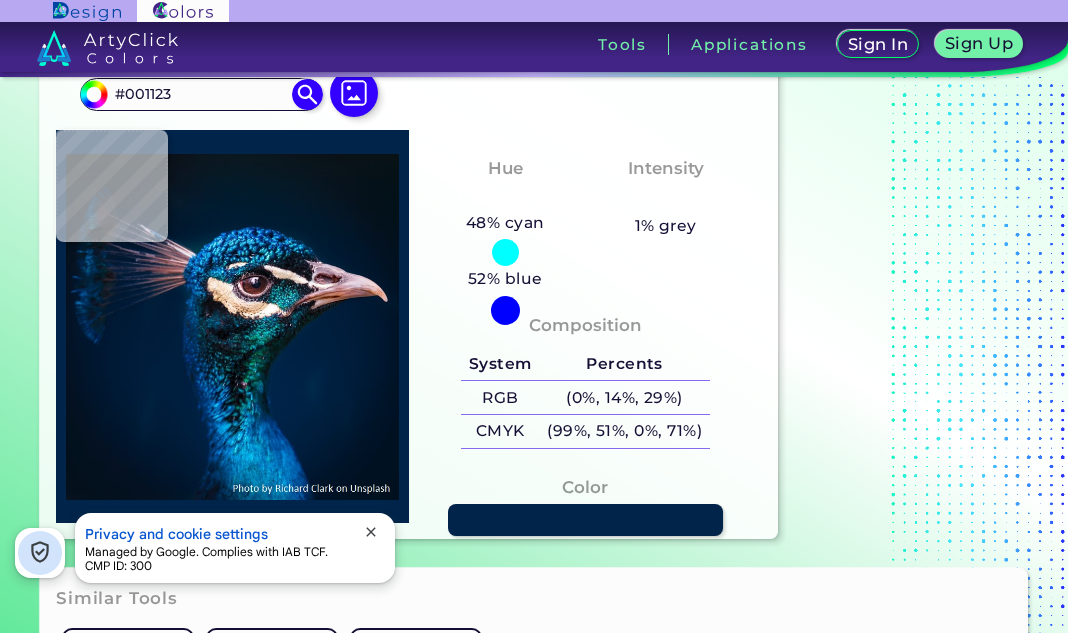 type on "#001121" 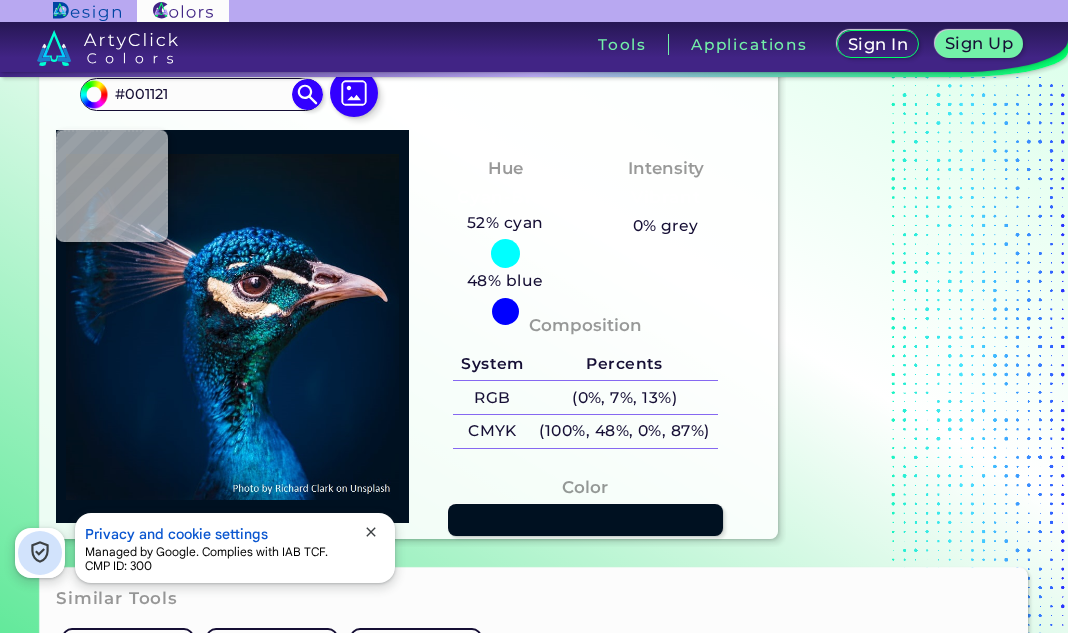 type on "#001226" 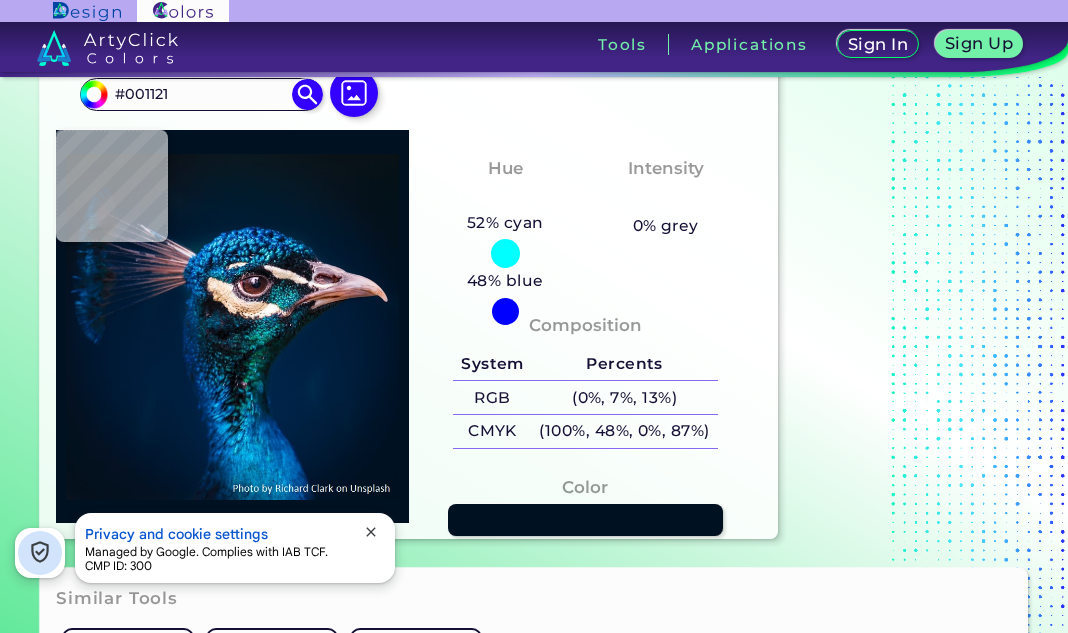 type on "#001226" 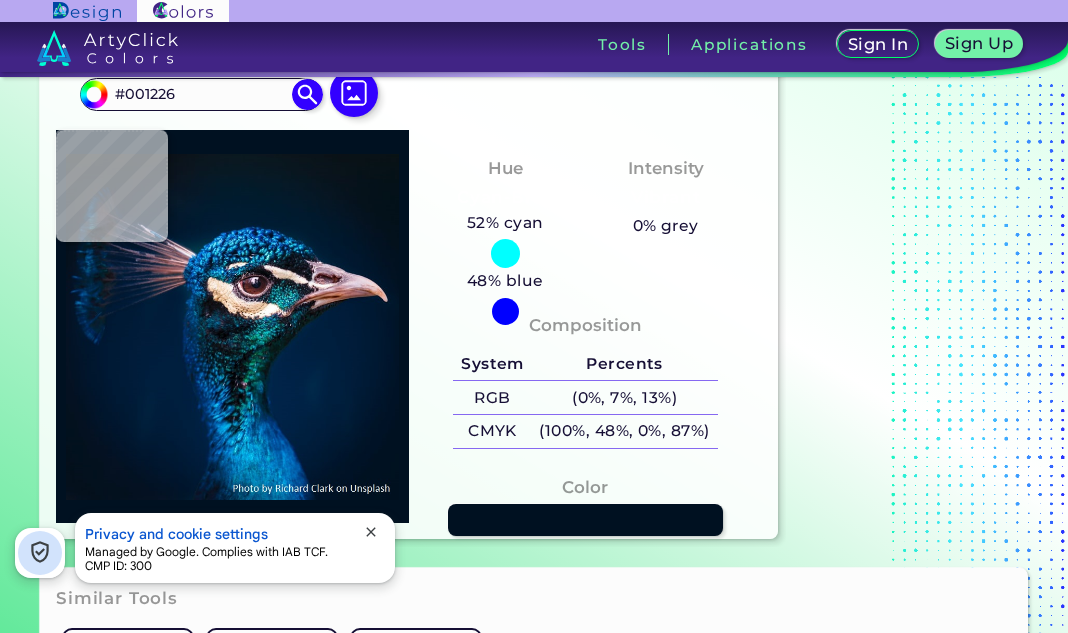 type on "#00162d" 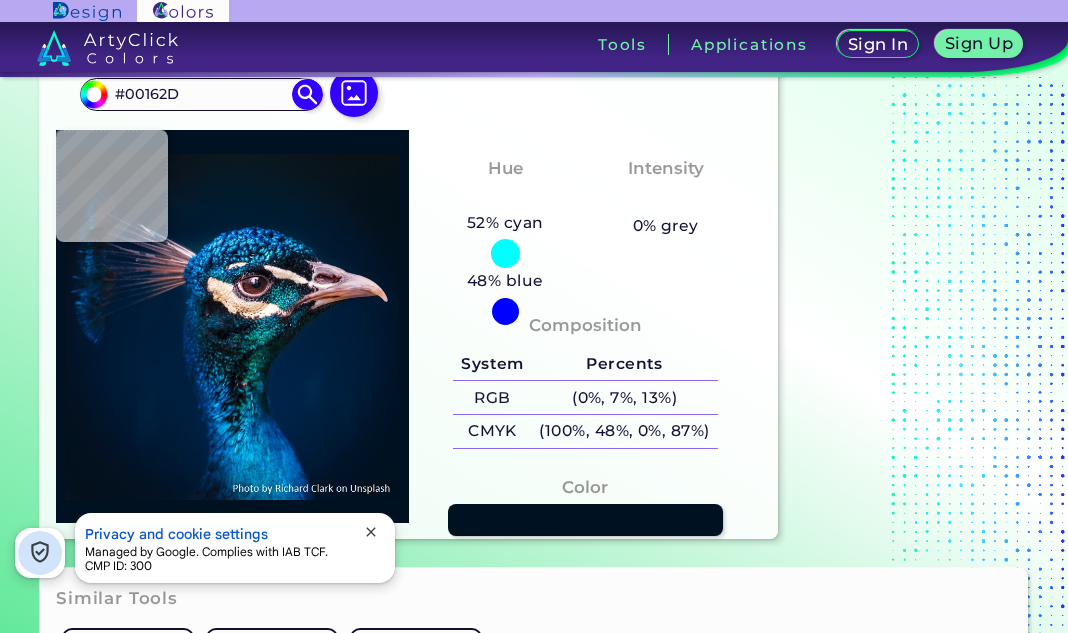 type on "#0068ab" 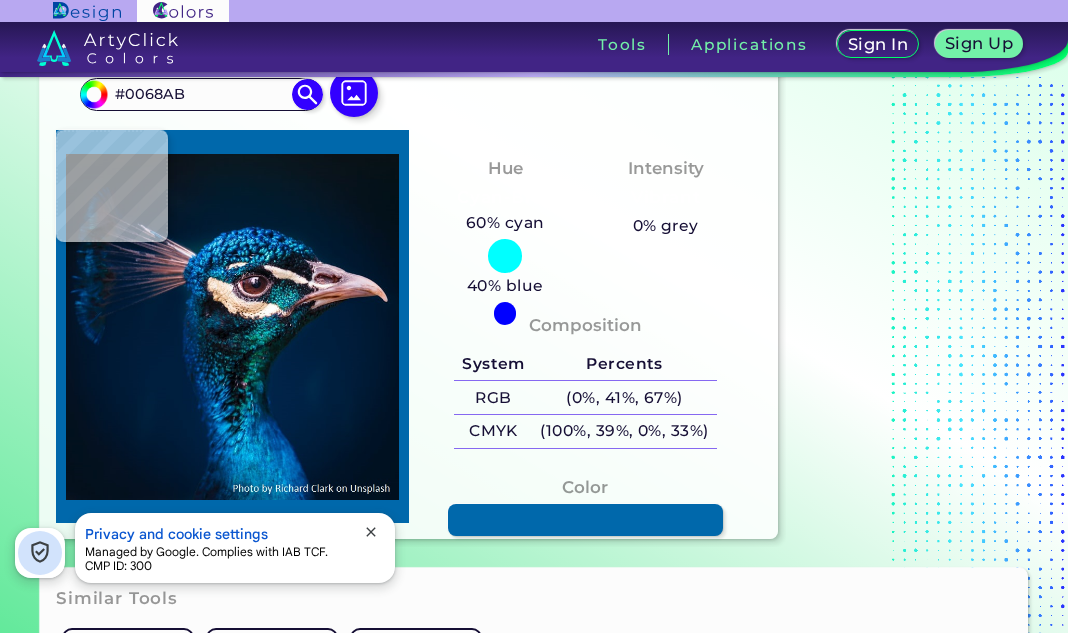 type on "#0370ae" 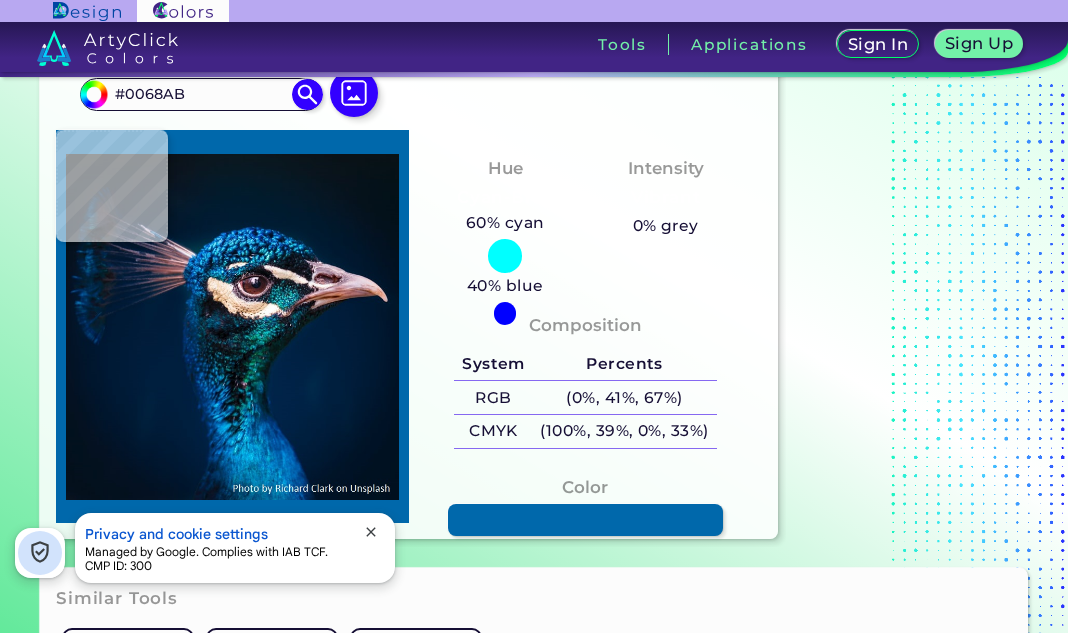 type on "#0370AE" 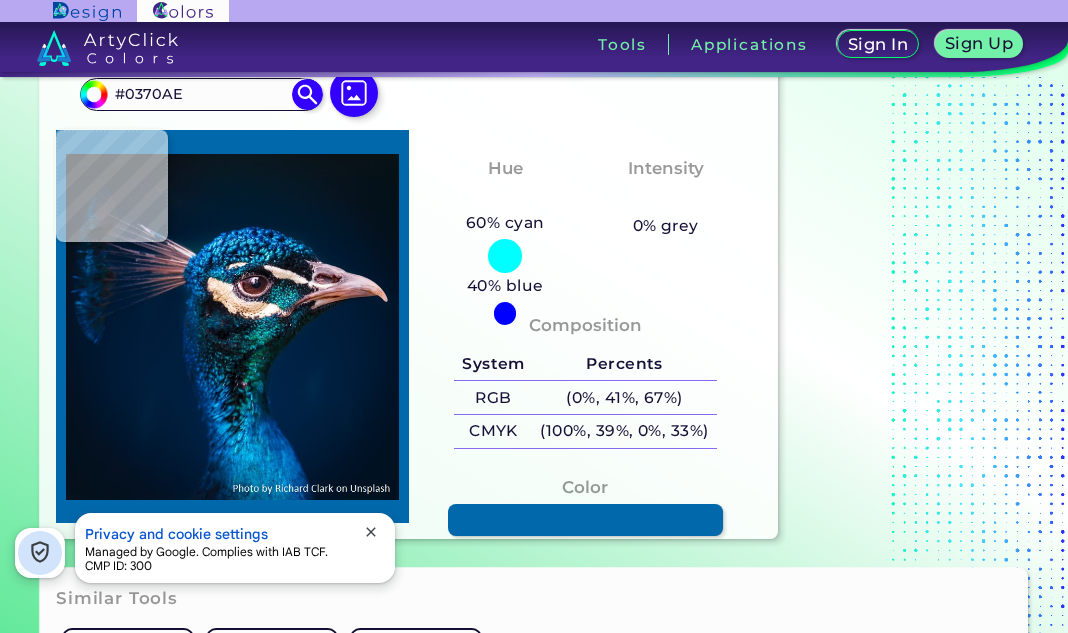 type on "#0783bb" 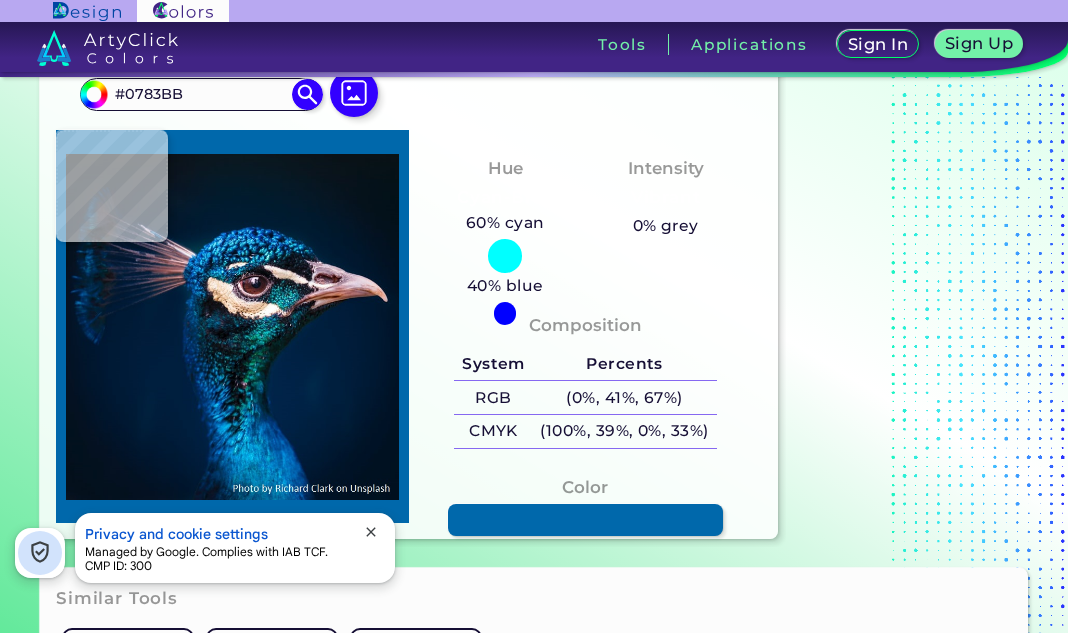type on "#098cc3" 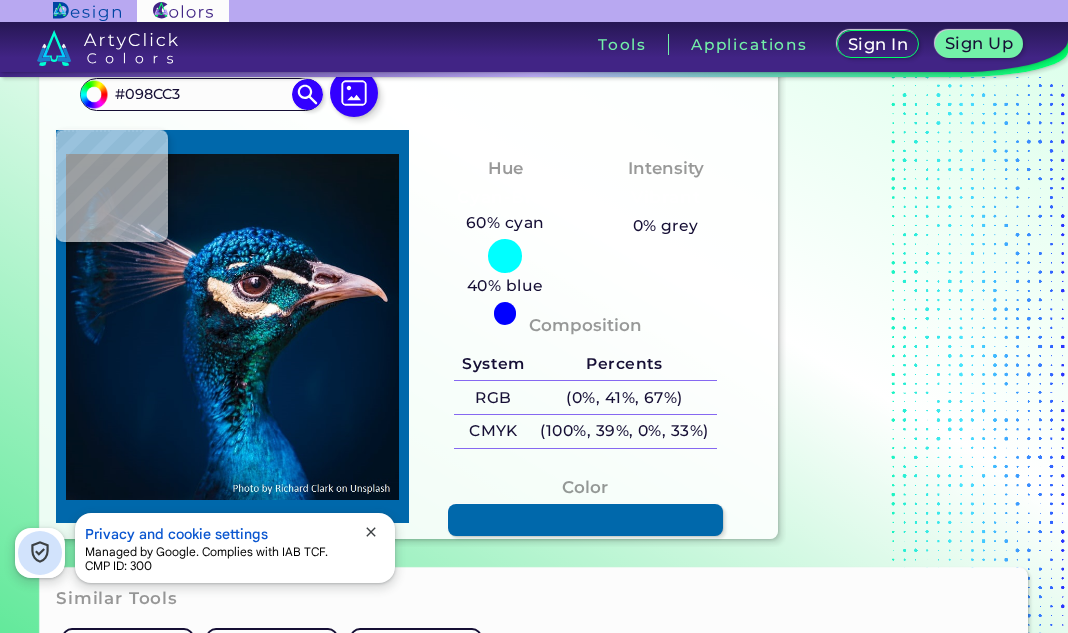 type on "#0077ad" 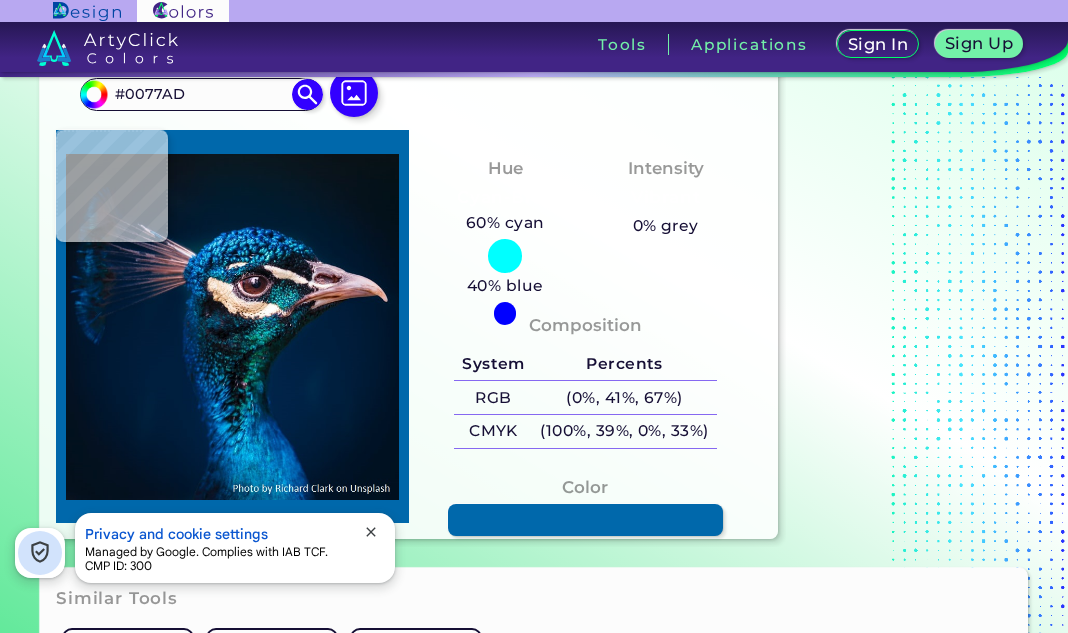 type on "#027aaa" 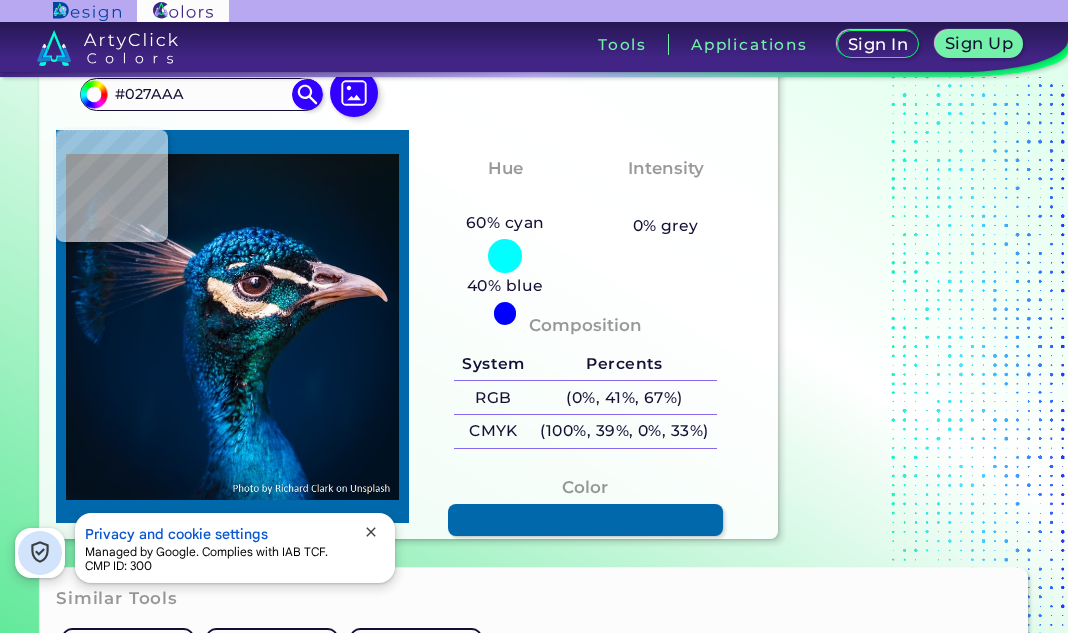 type on "#088bc3" 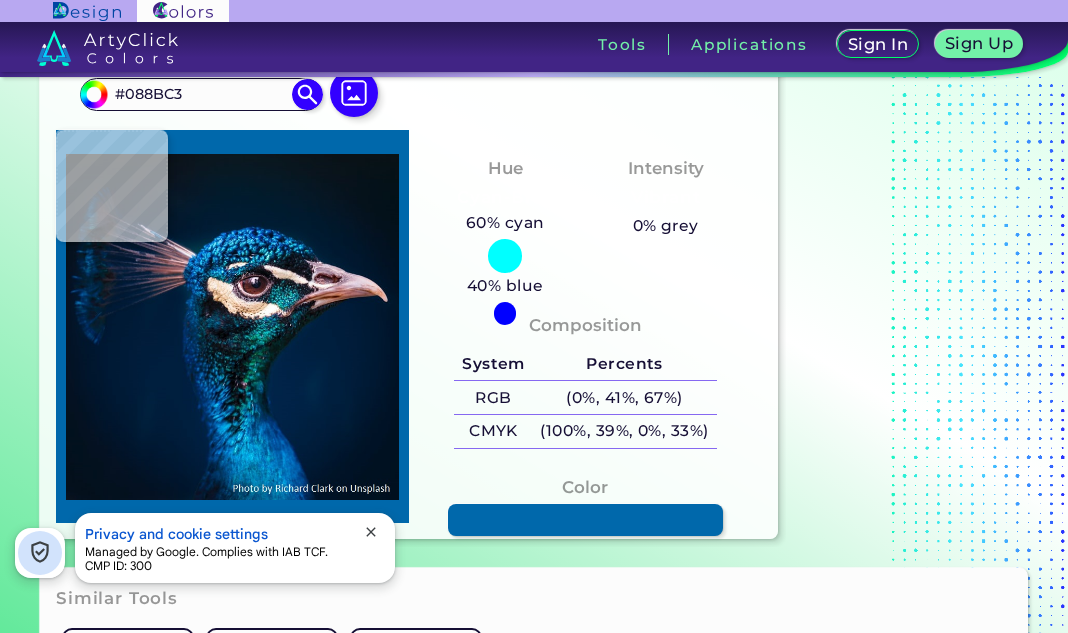type on "#0aa3d7" 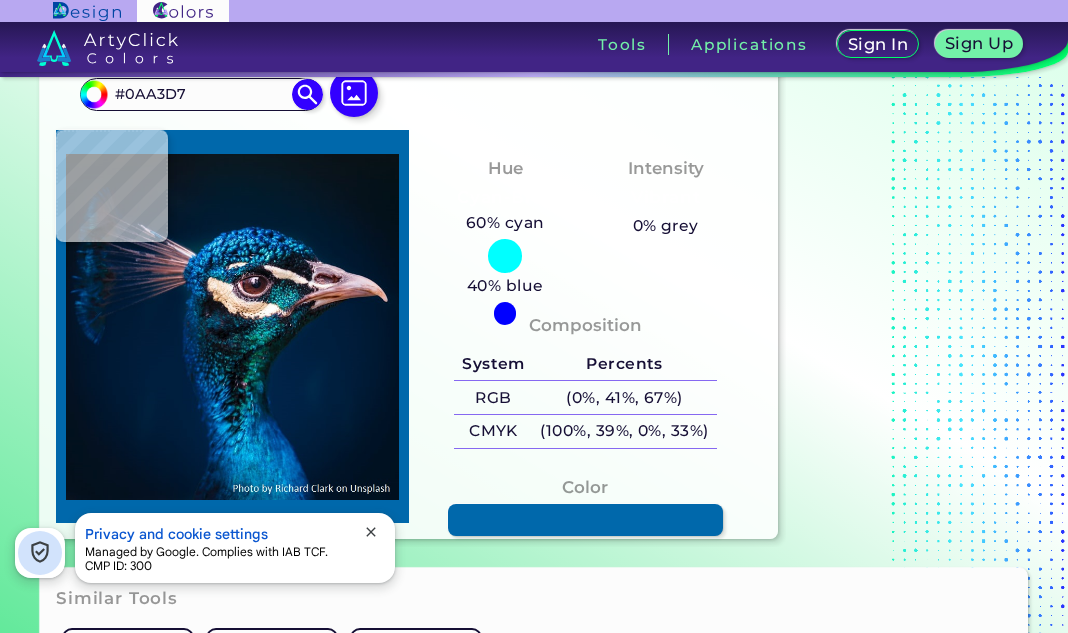 type on "#018cc7" 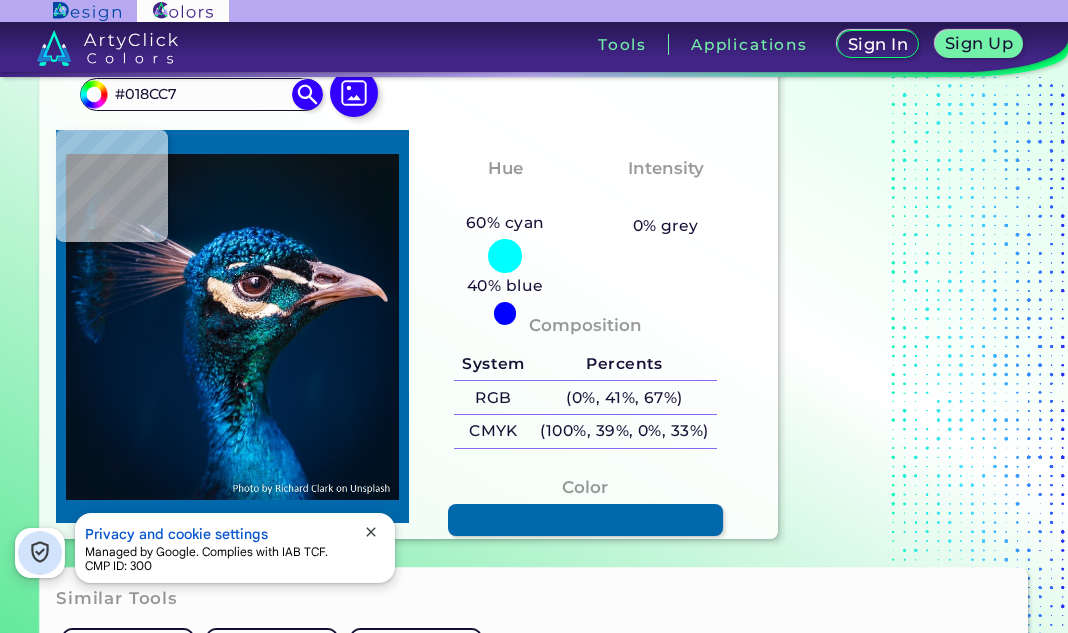 type on "#0a90ce" 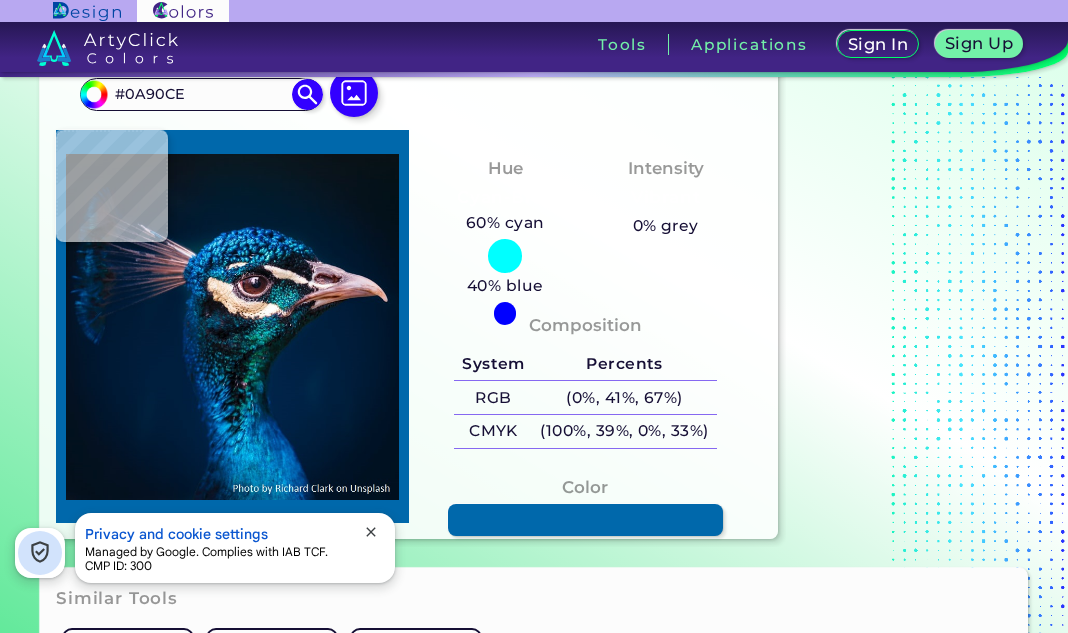 type on "#0988cd" 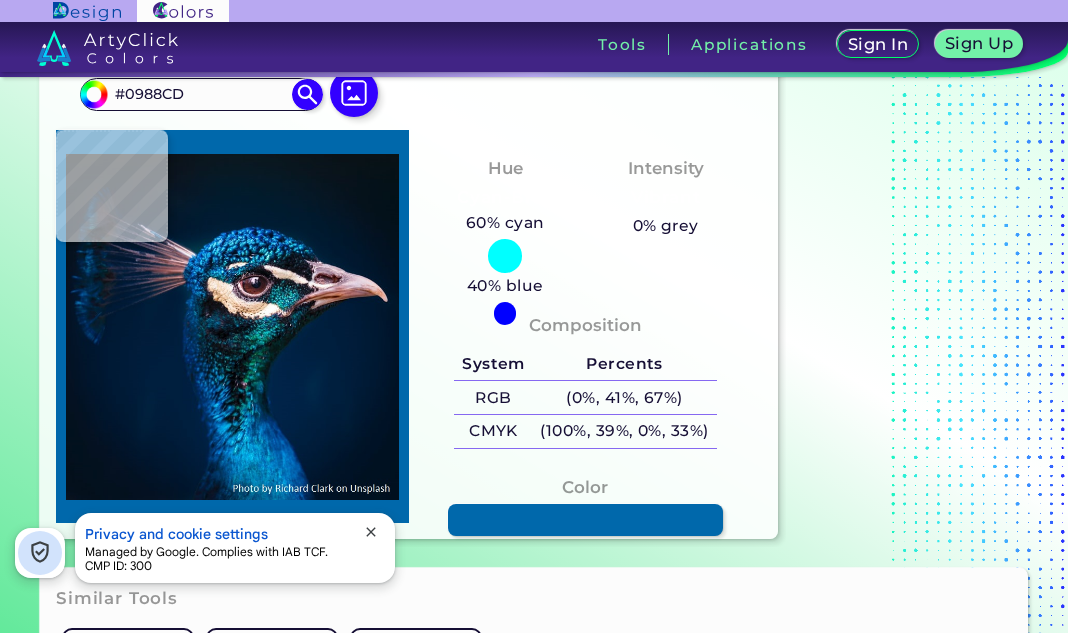 type on "#0076ba" 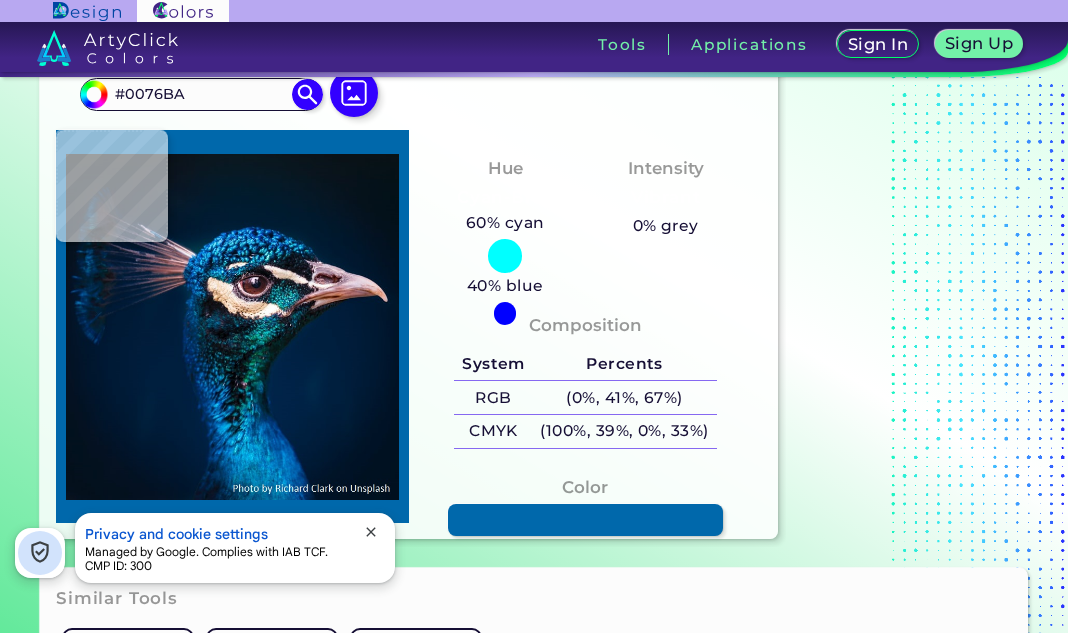 type on "#0072b9" 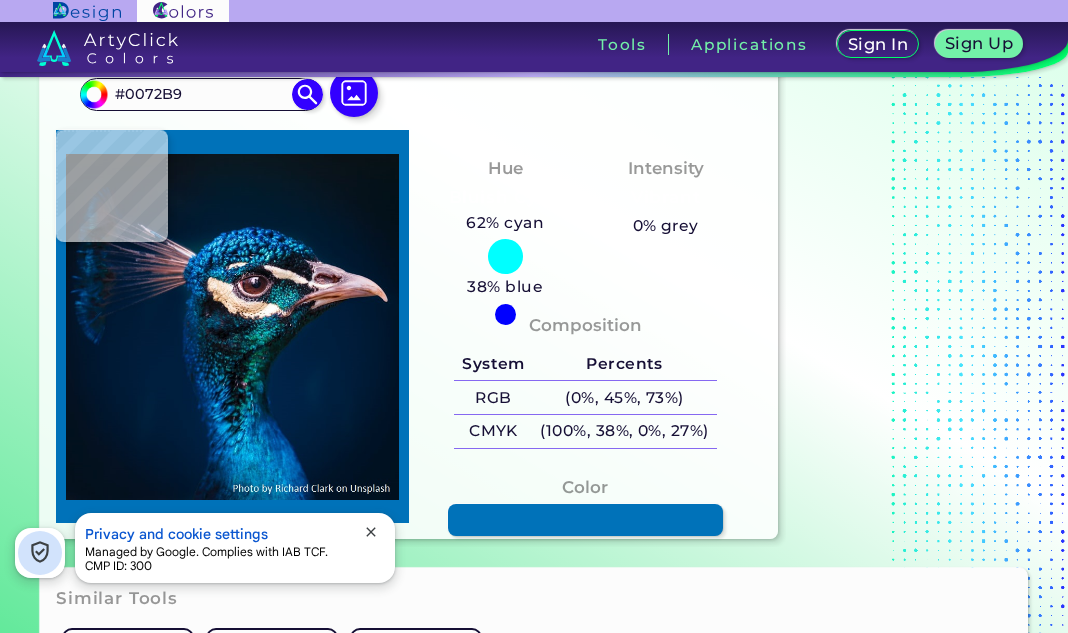 type on "#057dc5" 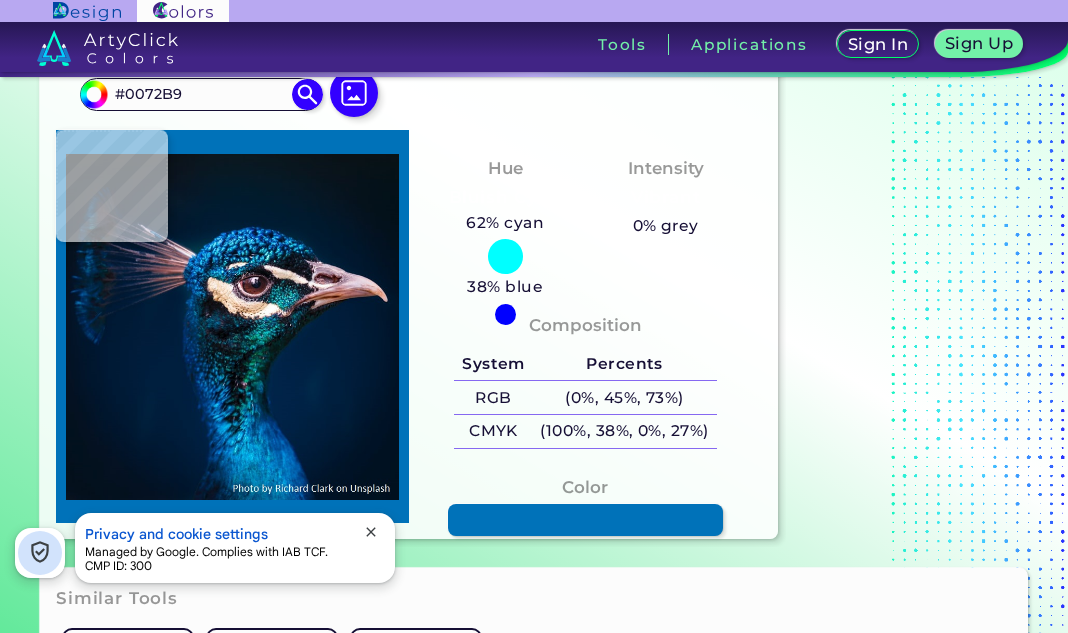 type on "#057DC5" 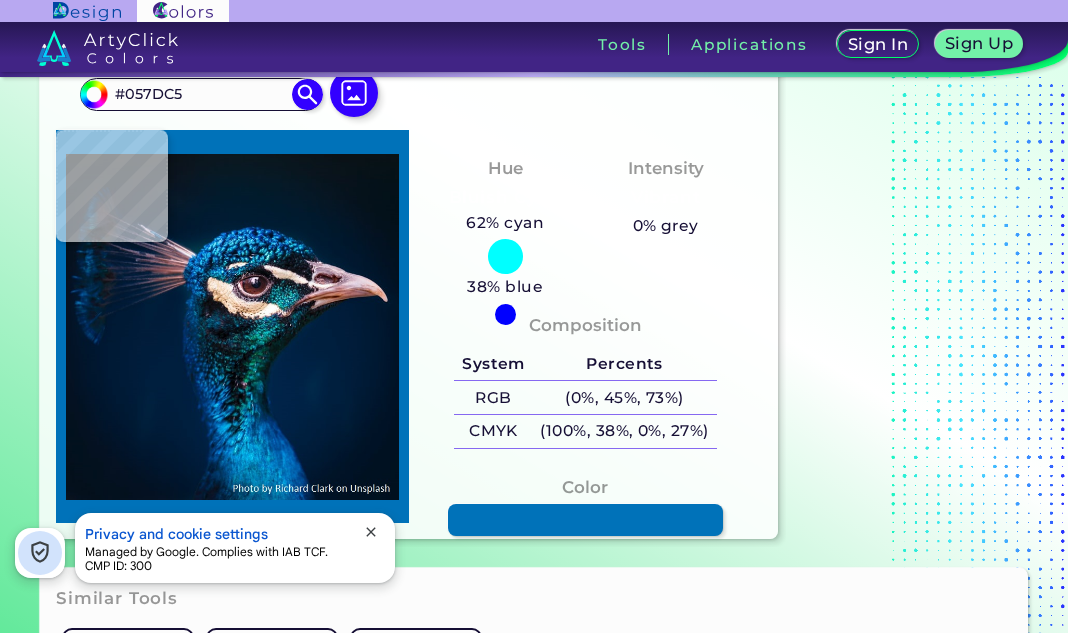 type on "#036dac" 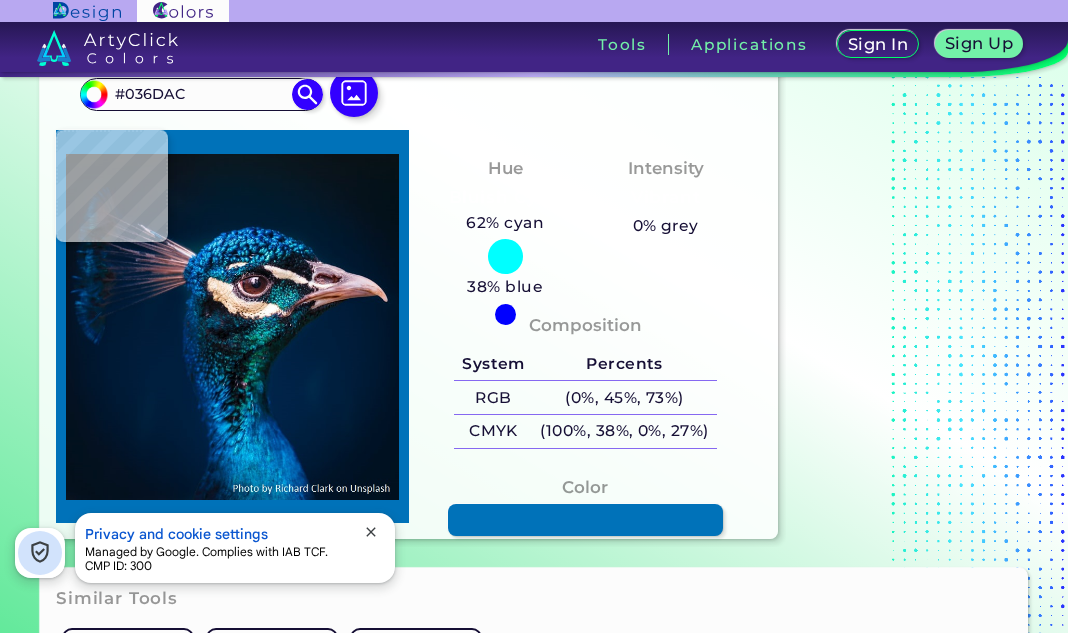 type on "#0076b1" 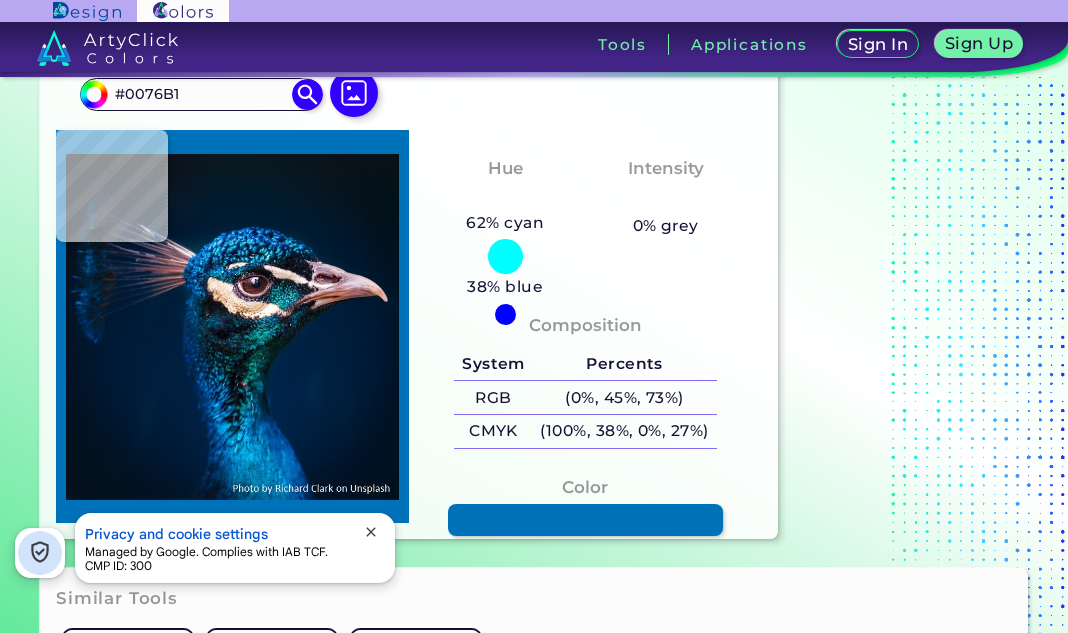 type on "#0a8ebf" 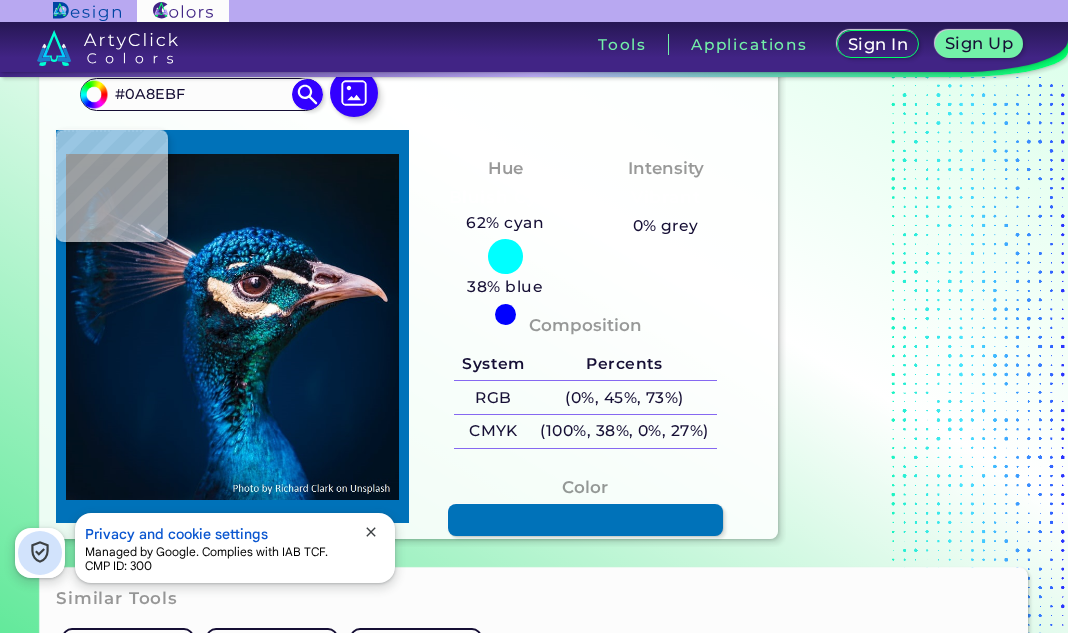 type on "#0274b4" 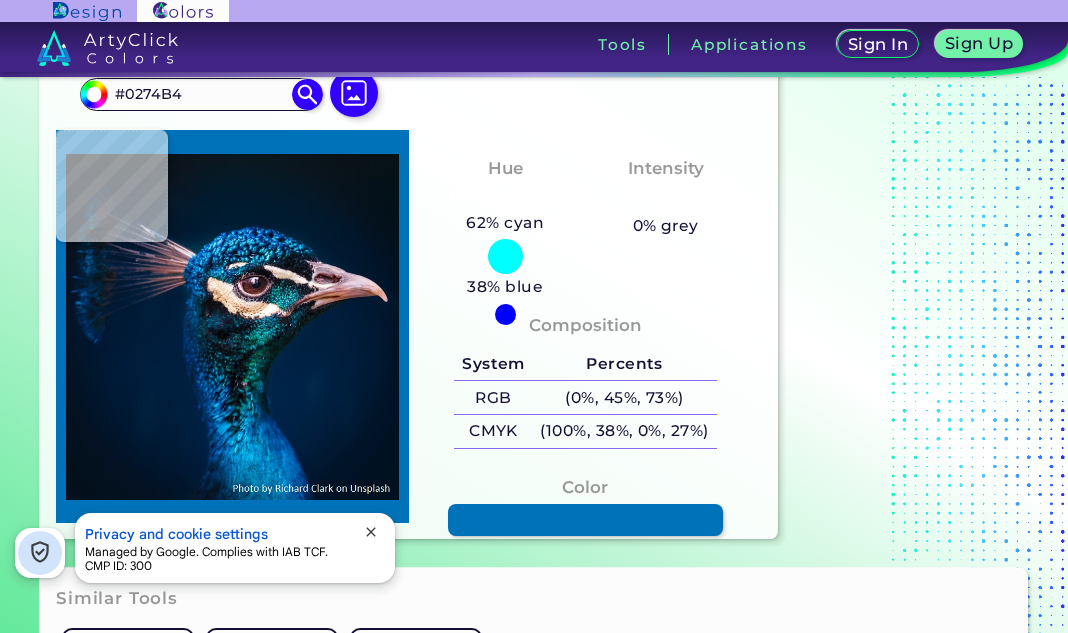type on "#027fbc" 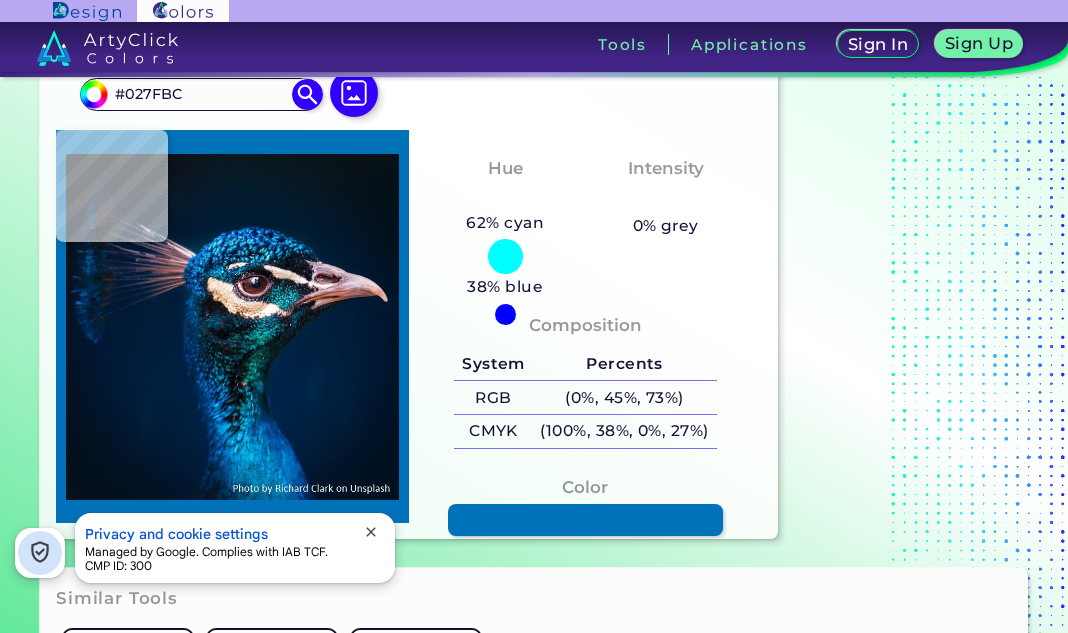 type on "#0396c9" 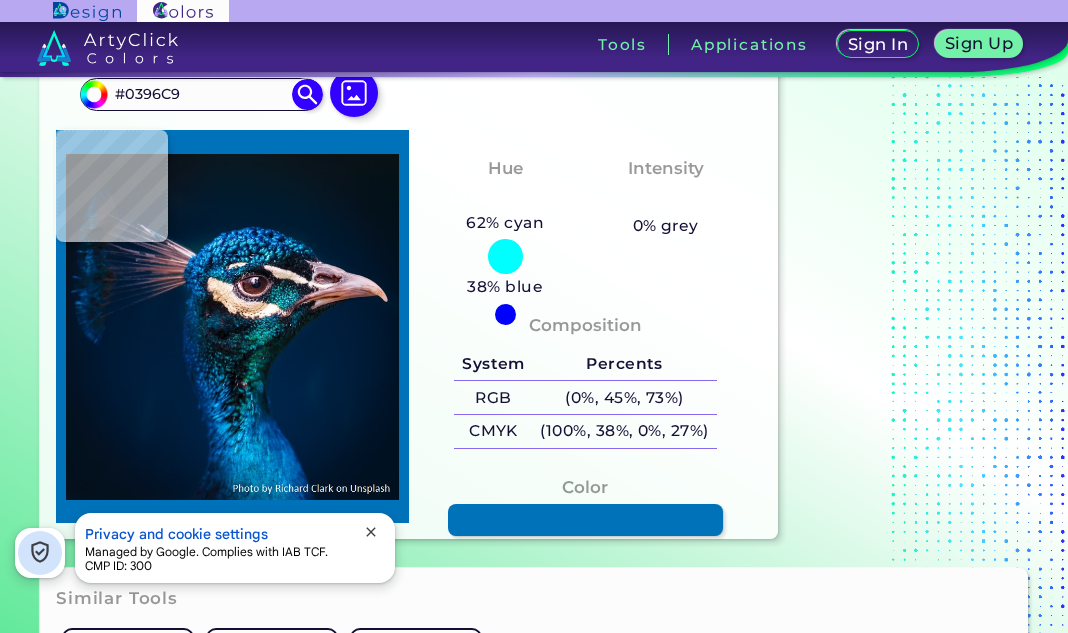 type on "#039dd5" 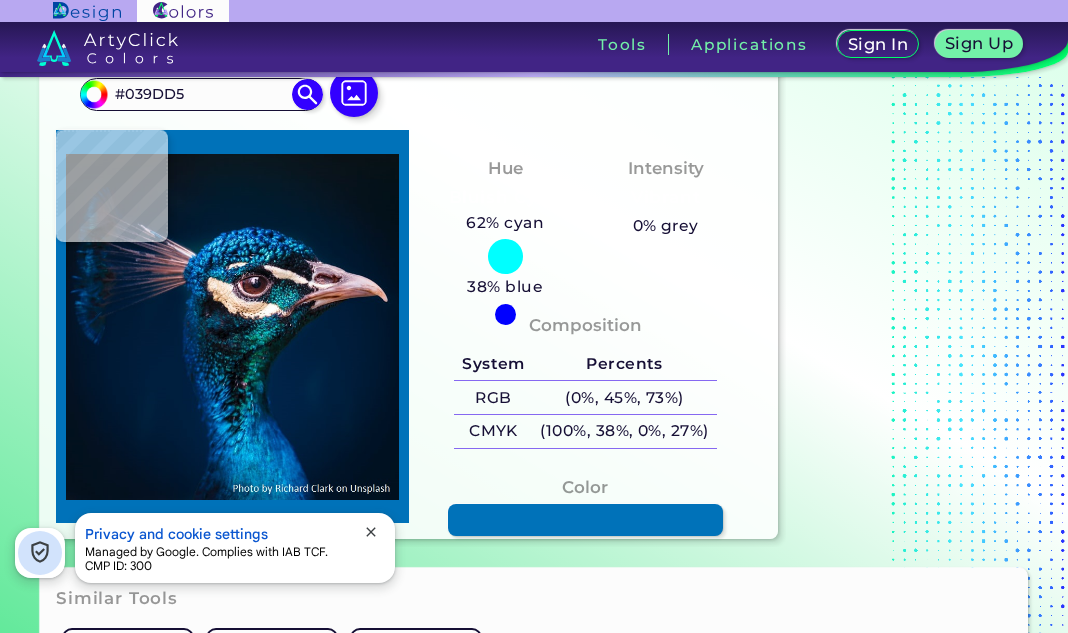 type on "#04a1da" 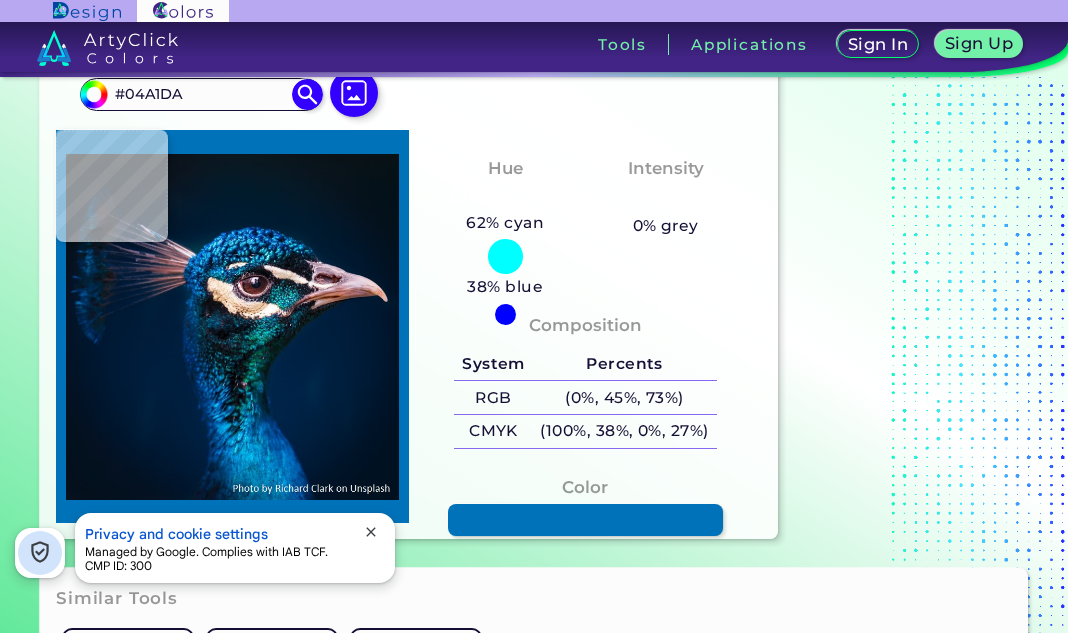 type on "#019dd7" 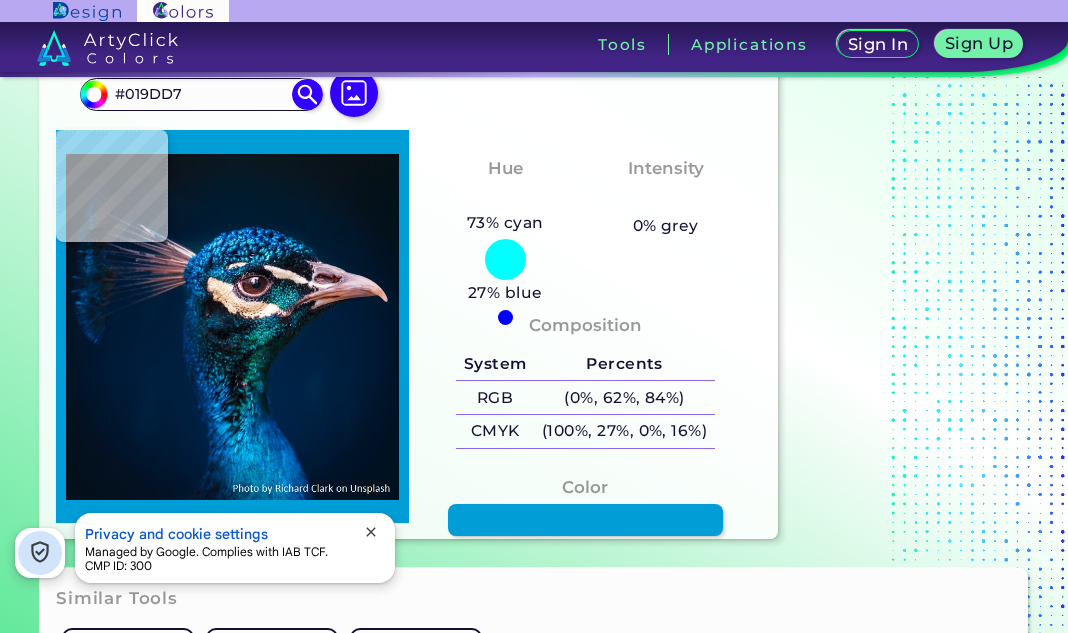 type on "#089dd8" 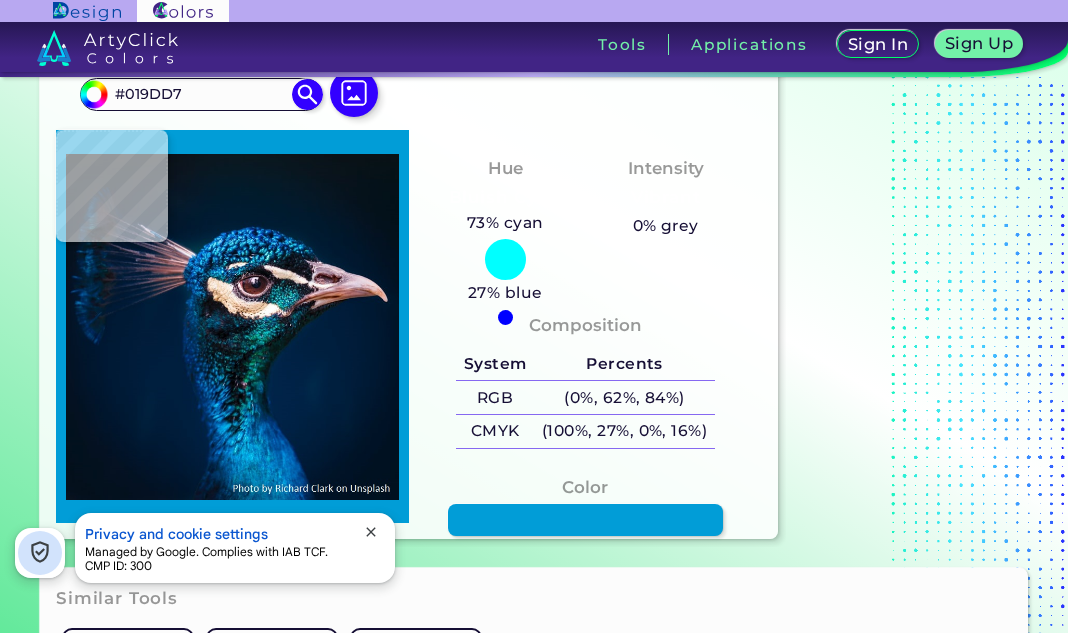 type on "#089DD8" 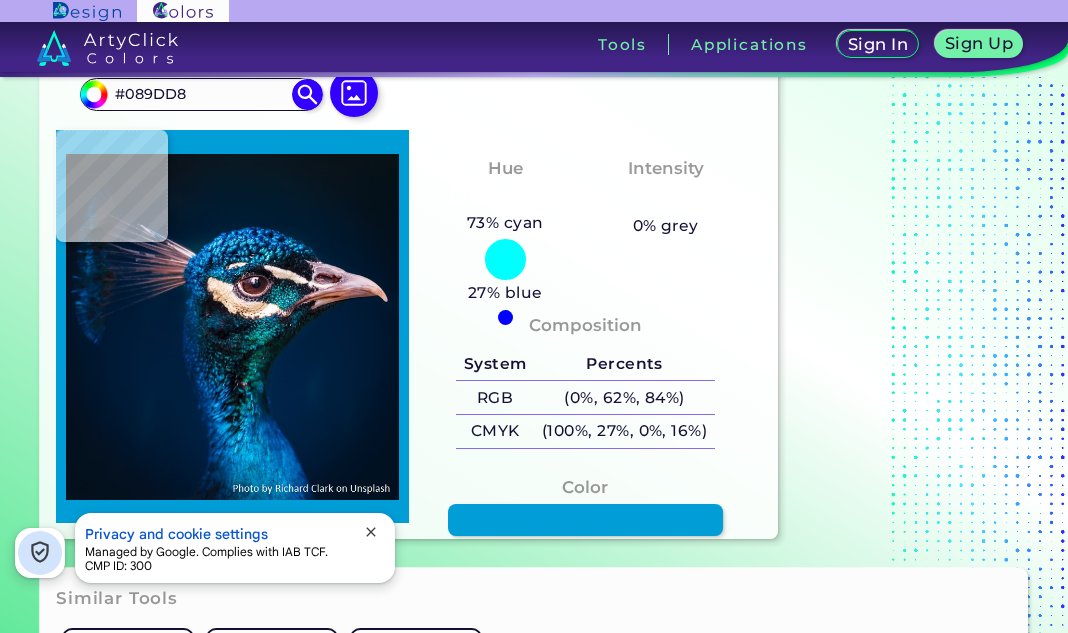 type on "#068cc7" 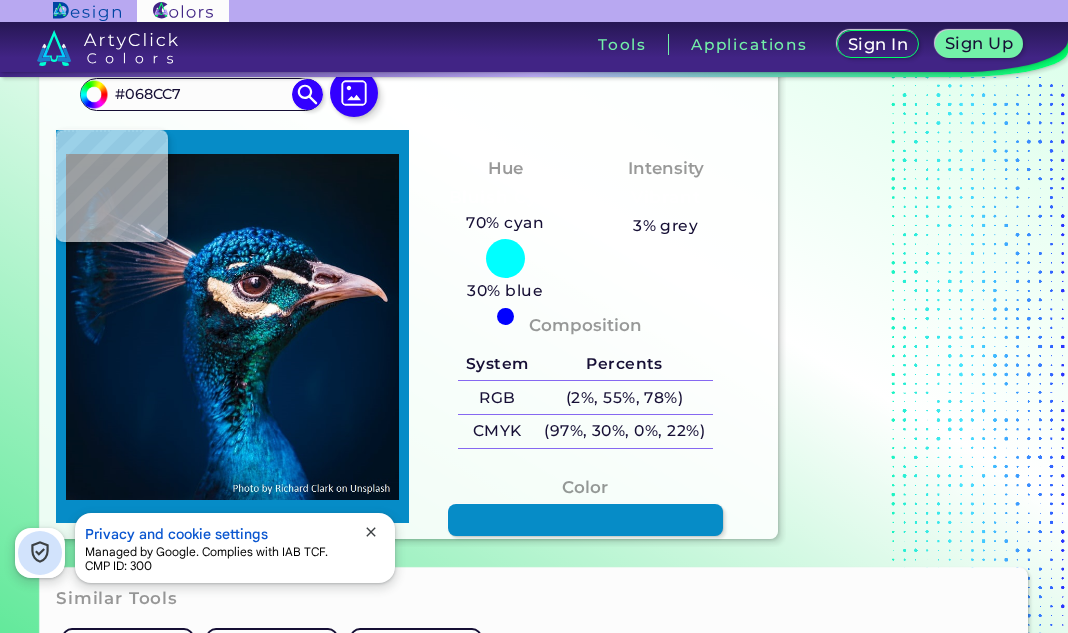 type on "#0985bb" 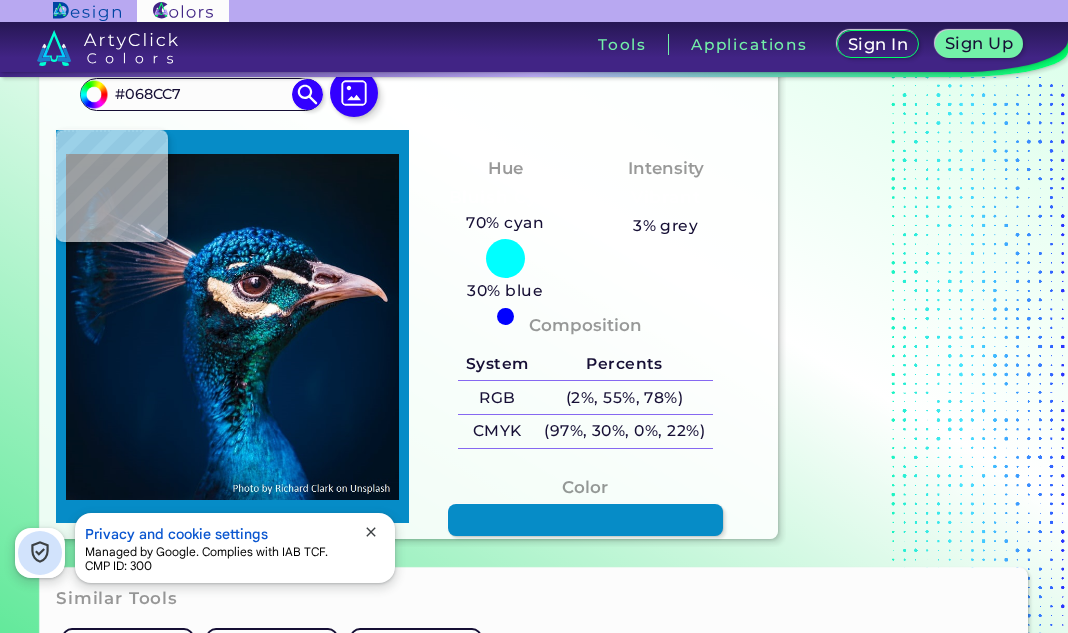 type on "#0985BB" 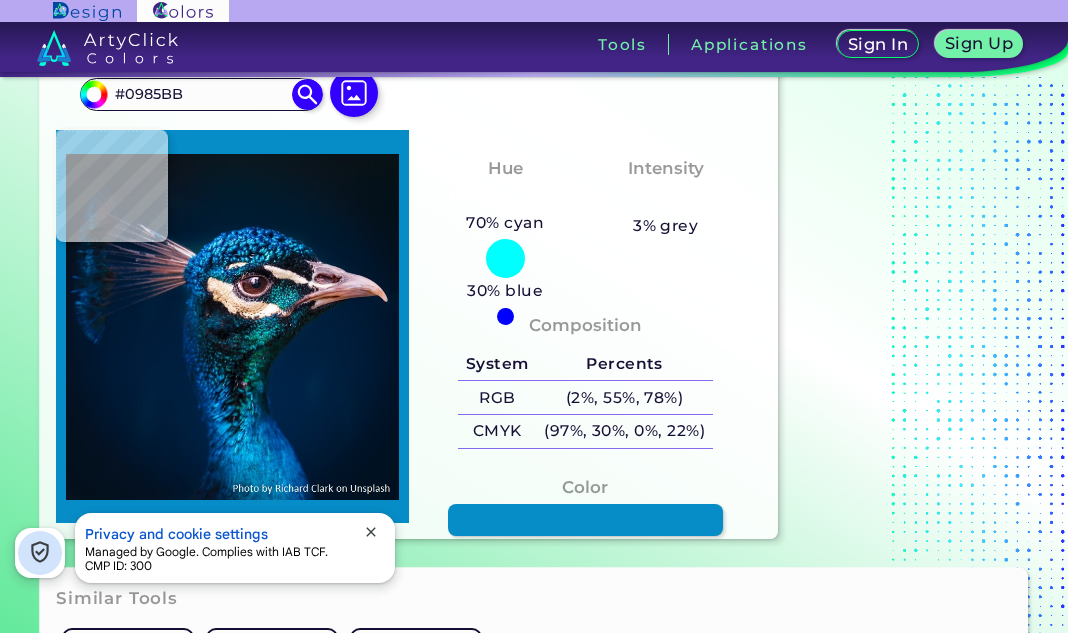type on "#027fae" 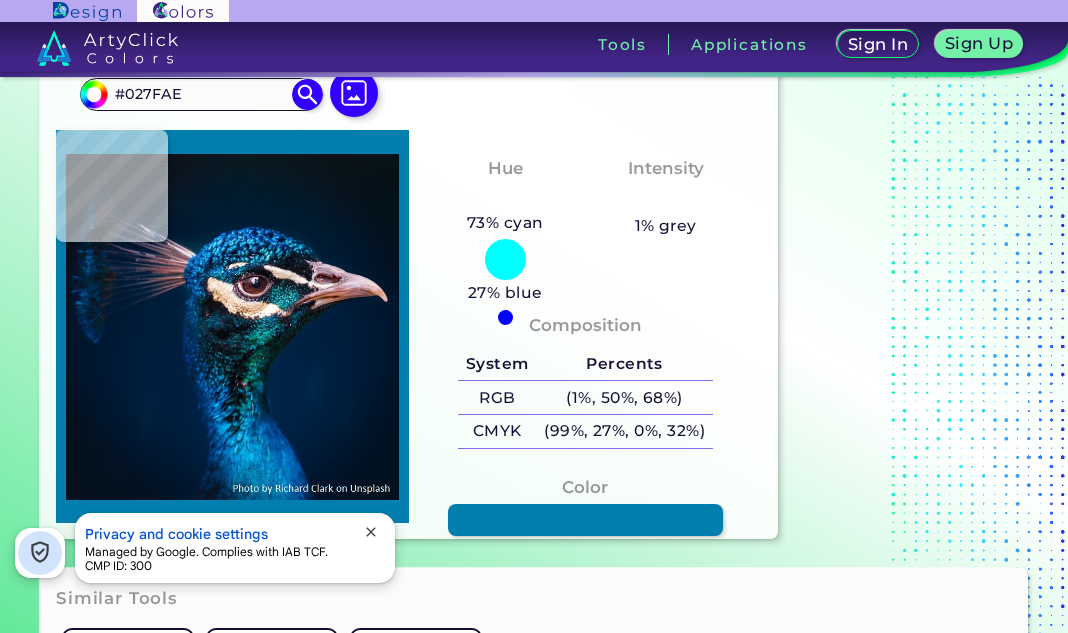 type on "#0c87b2" 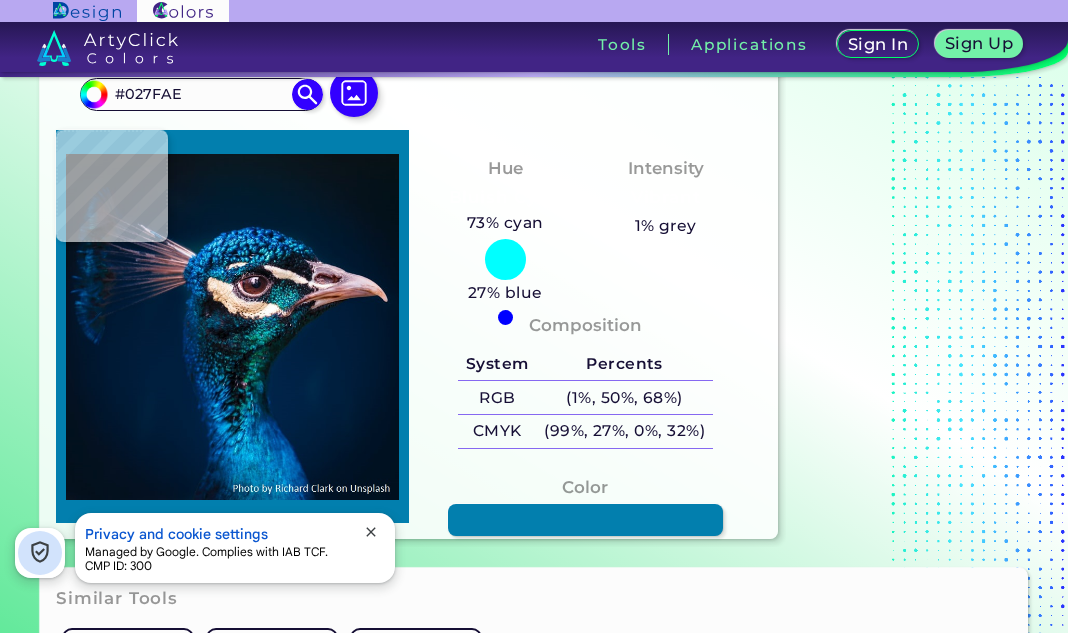 type on "#0C87B2" 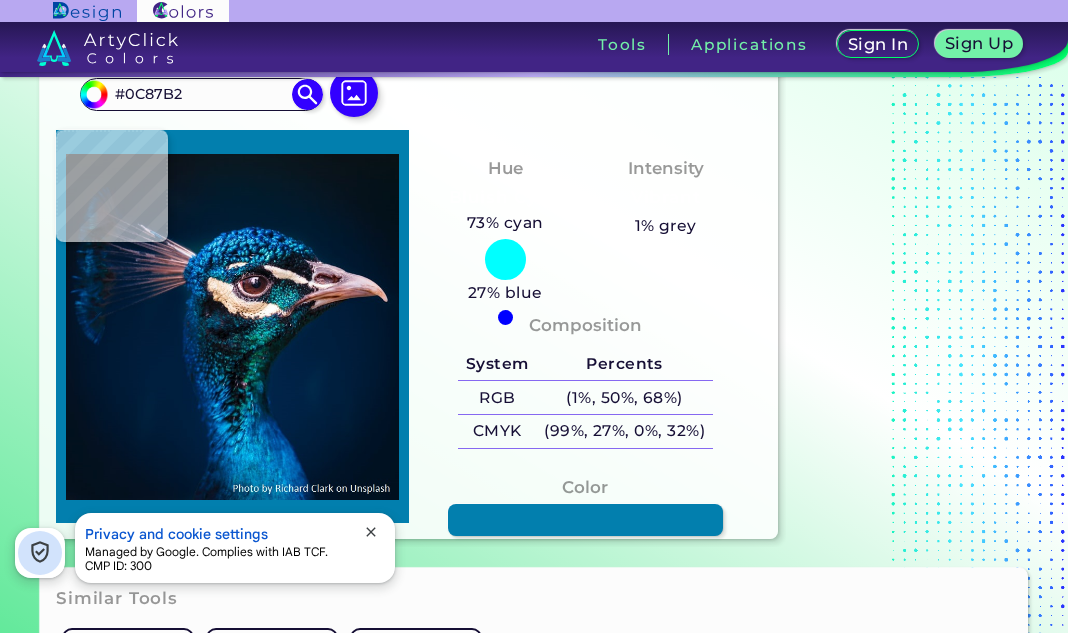 type on "#0a86b0" 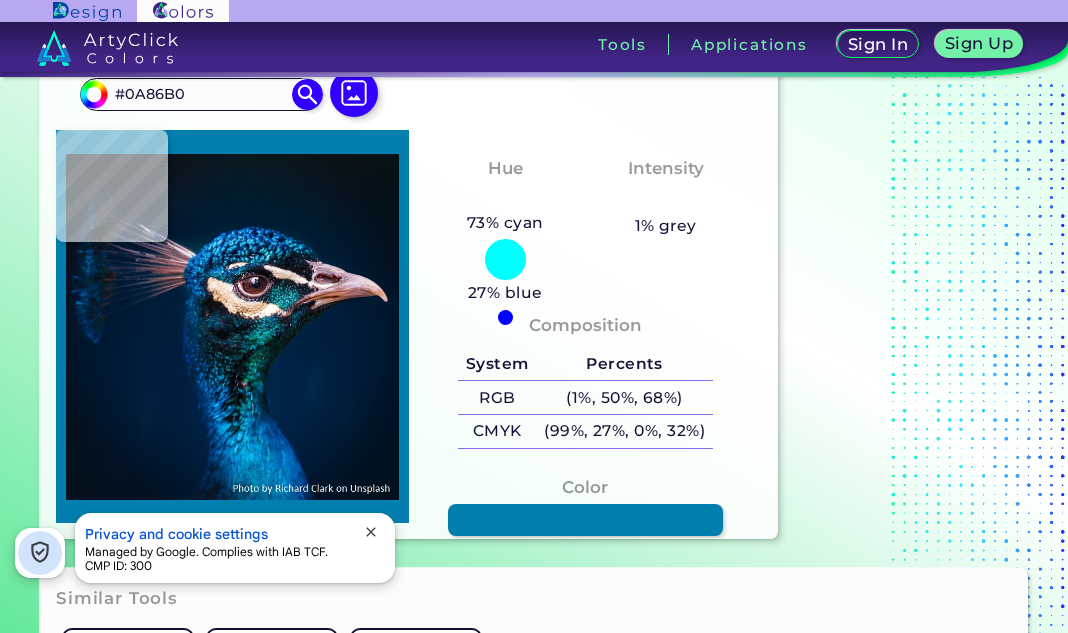type on "#005b8b" 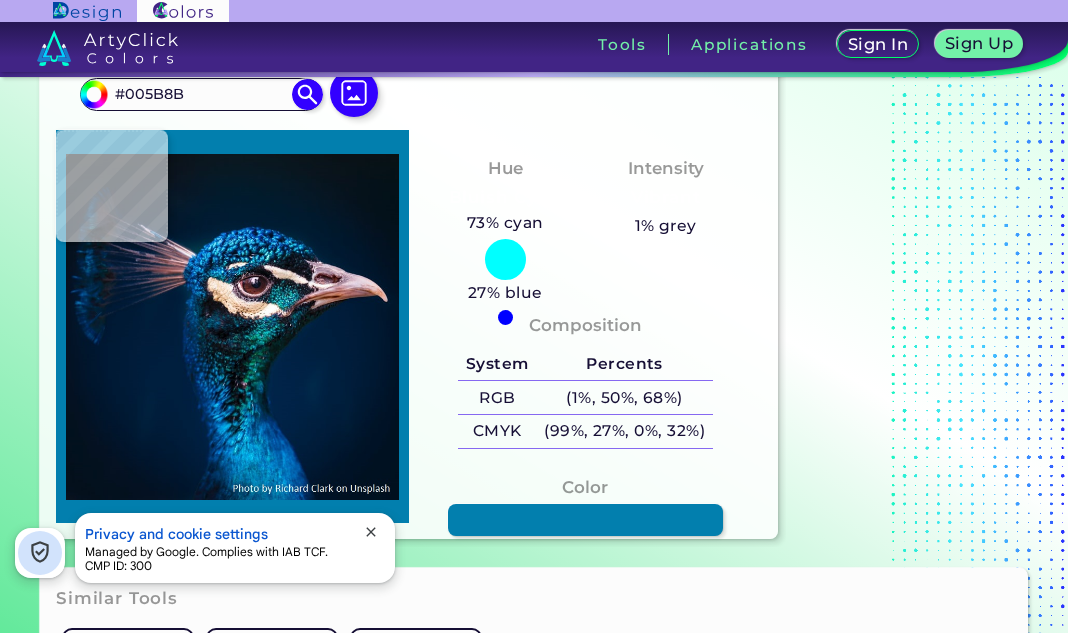 type on "#004980" 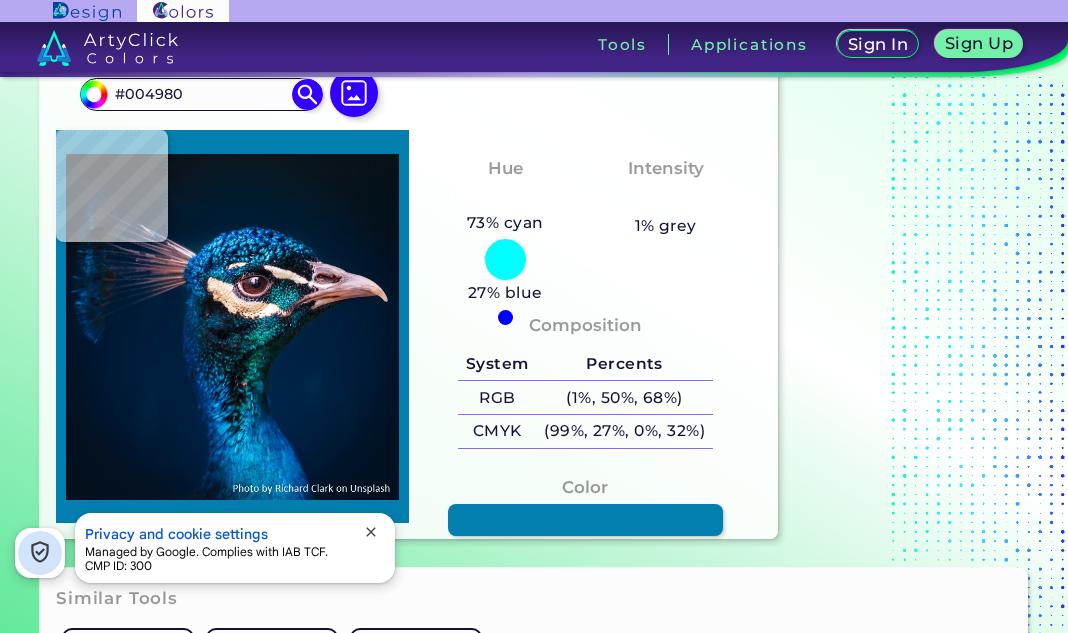 type on "#0c84b8" 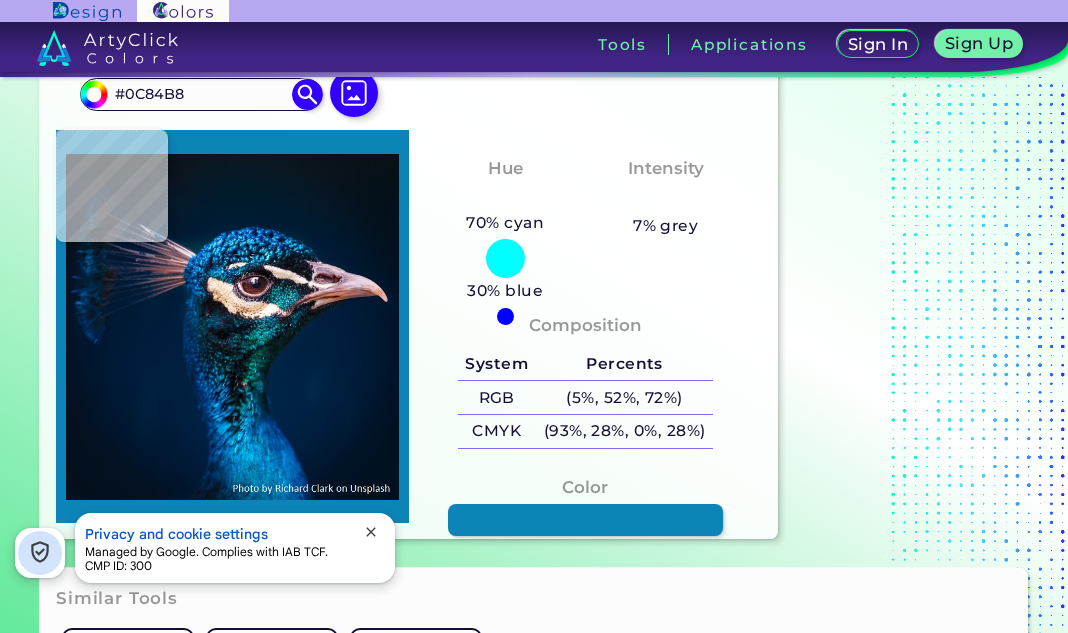 click at bounding box center [232, 326] 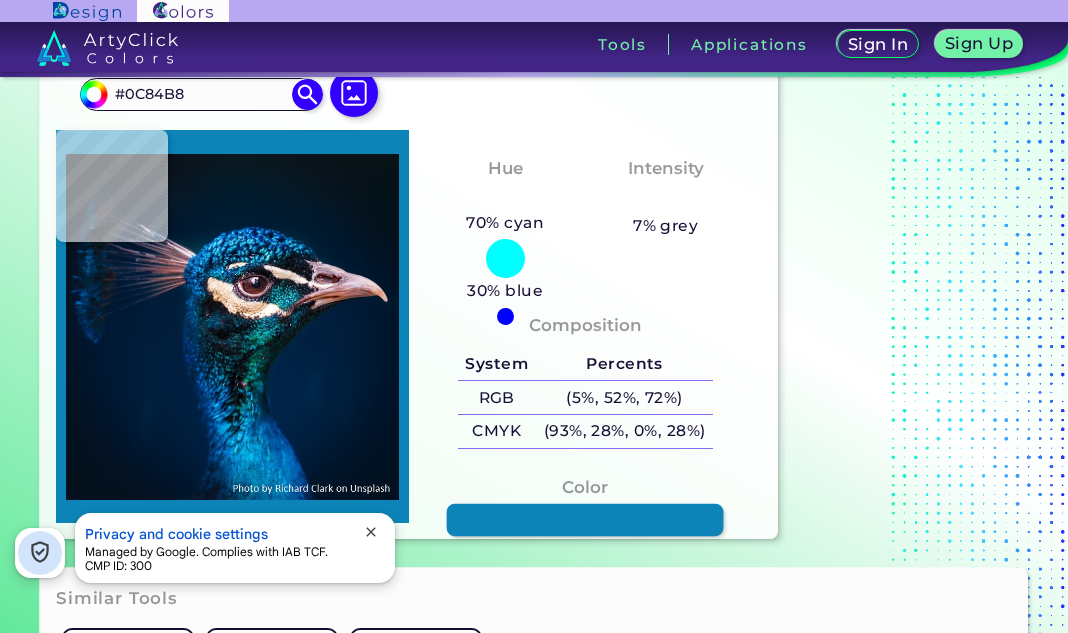 click at bounding box center (585, 520) 